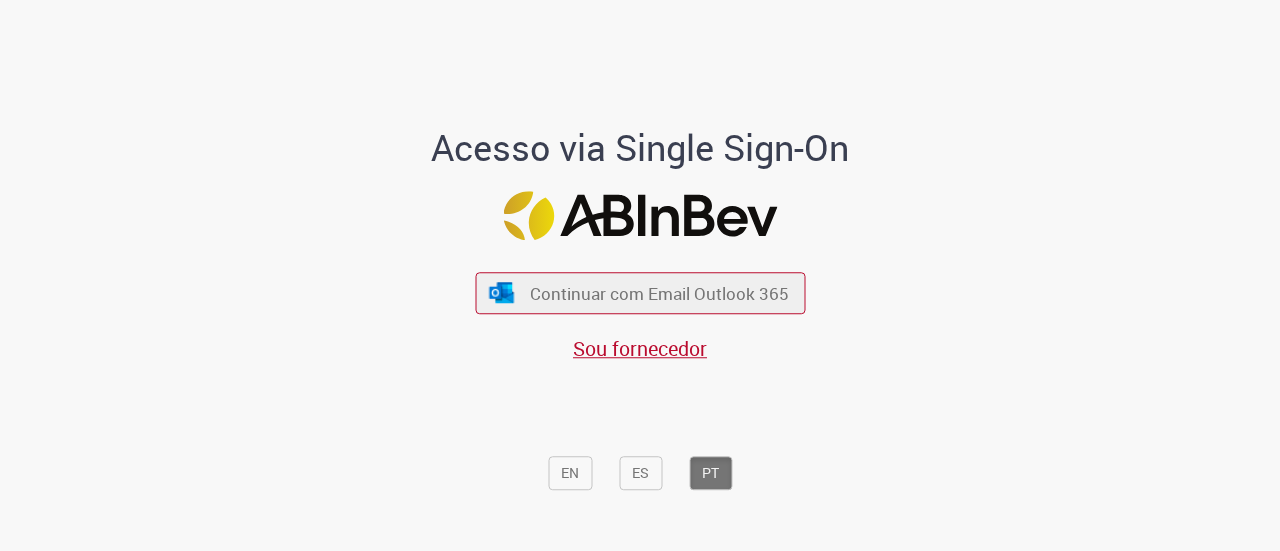 scroll, scrollTop: 0, scrollLeft: 0, axis: both 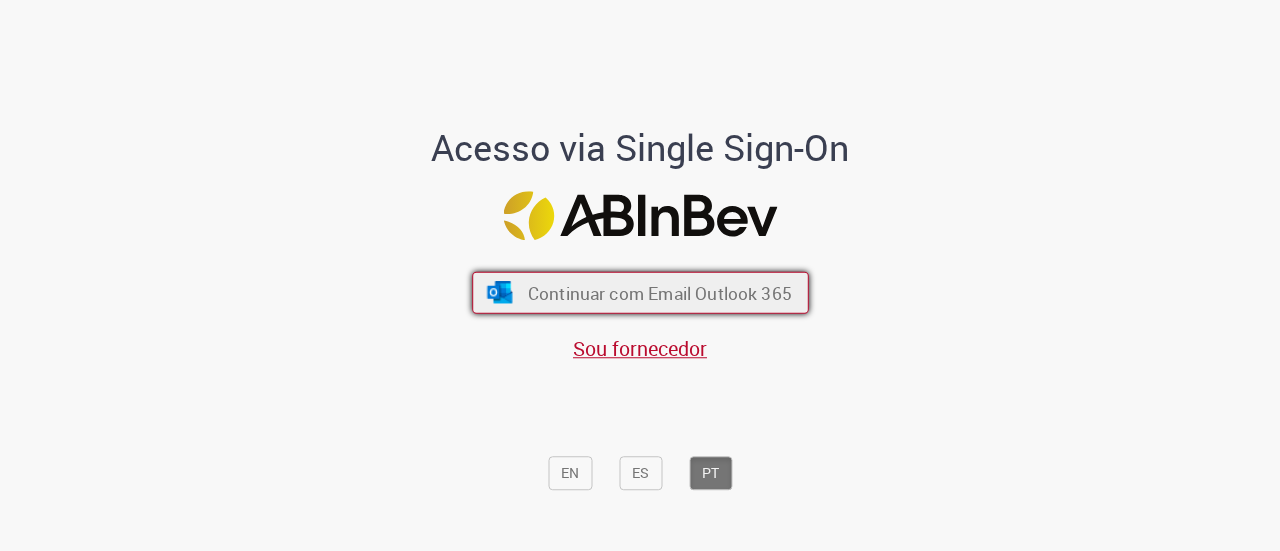 click on "Continuar com Email Outlook 365" at bounding box center (659, 292) 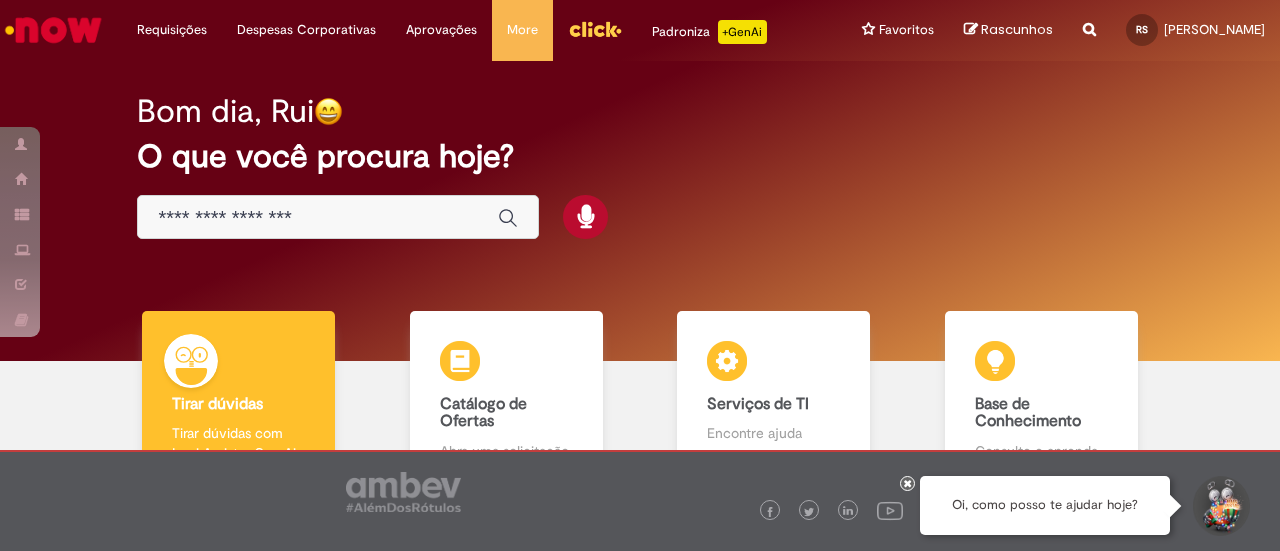 scroll, scrollTop: 0, scrollLeft: 0, axis: both 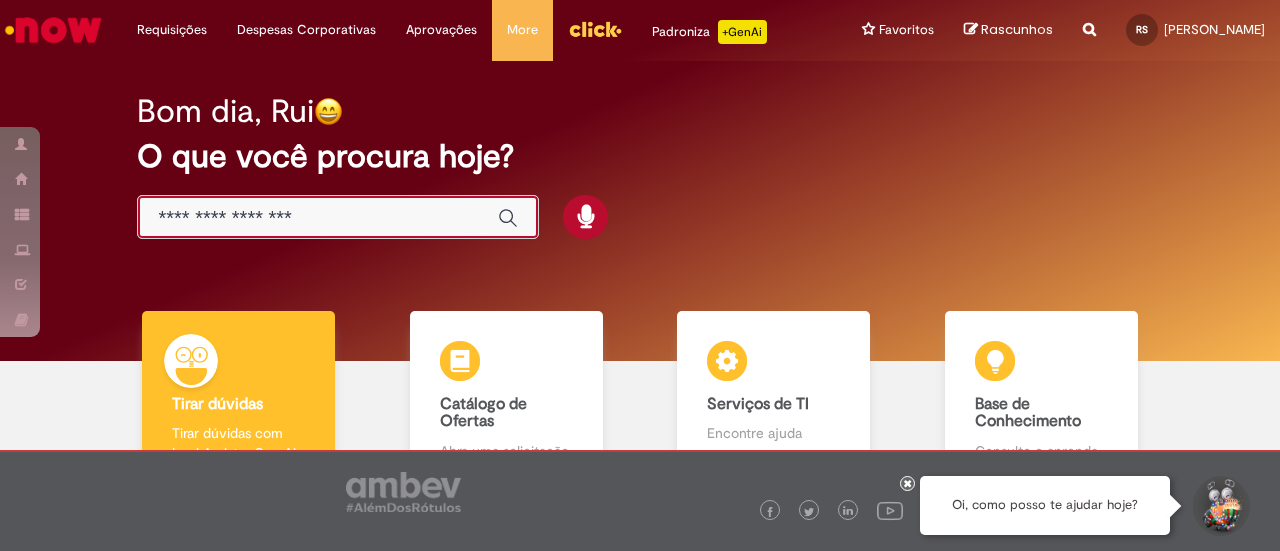 click at bounding box center [318, 218] 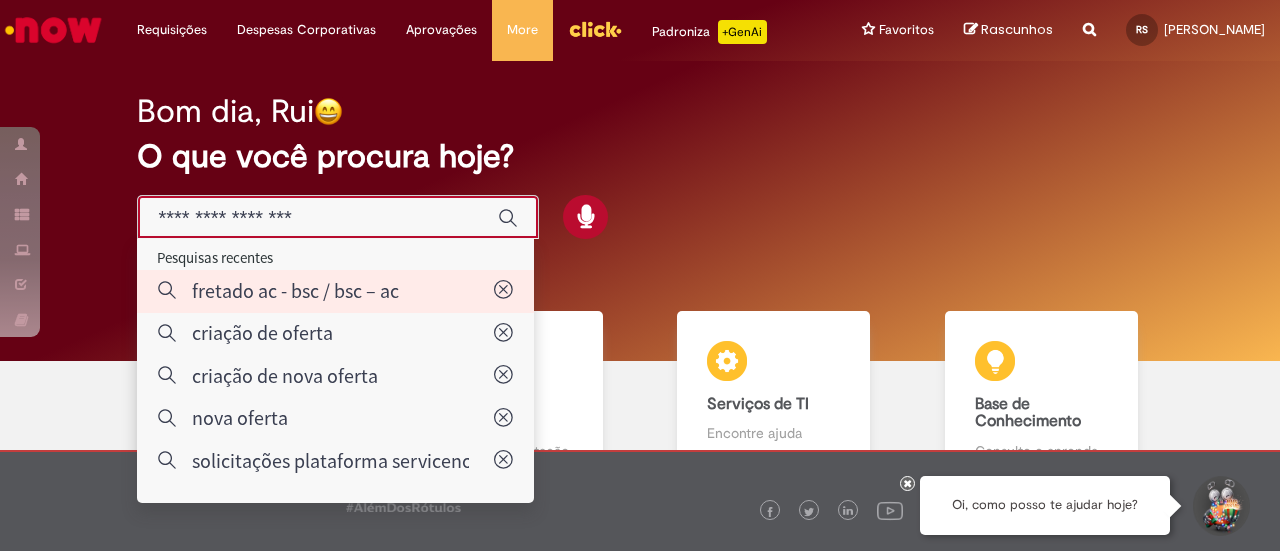 type on "**********" 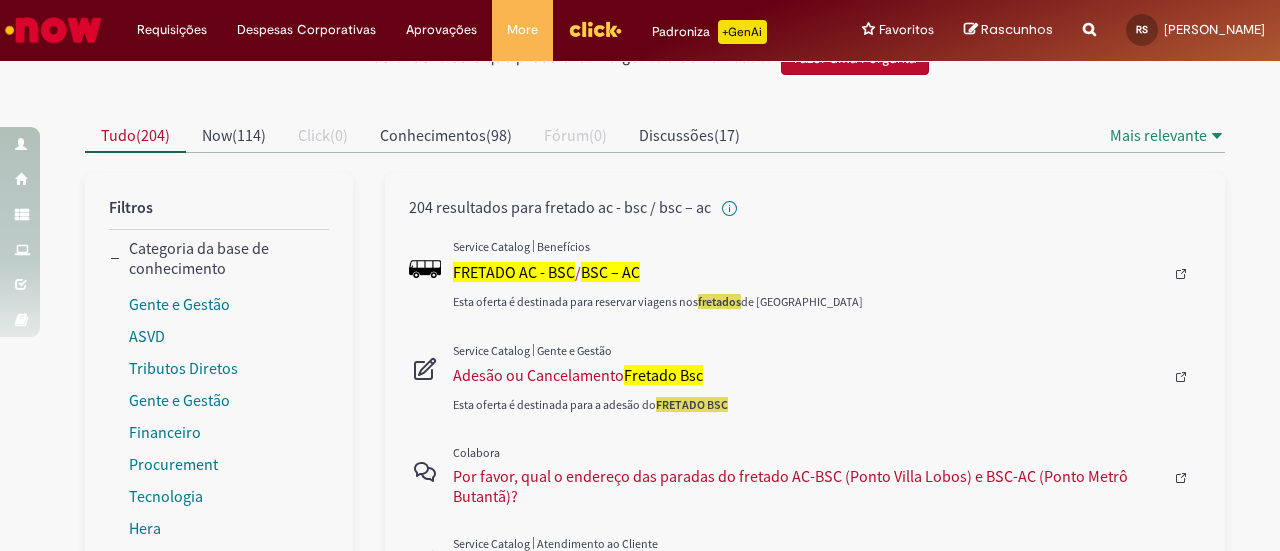 scroll, scrollTop: 200, scrollLeft: 0, axis: vertical 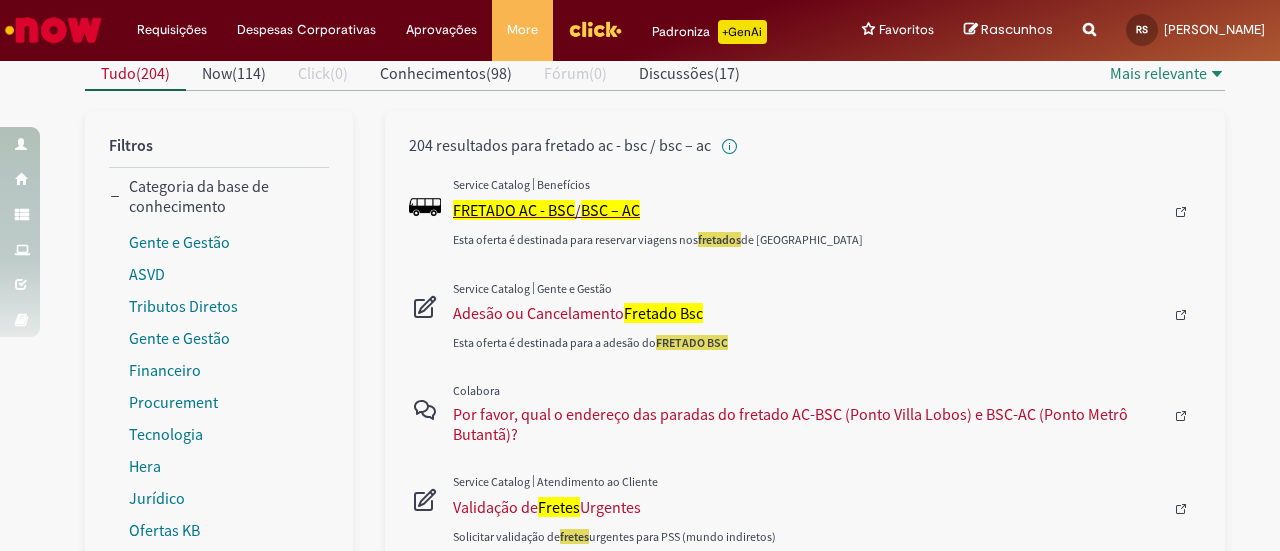 click on "FRETADO AC - BSC" at bounding box center [514, 210] 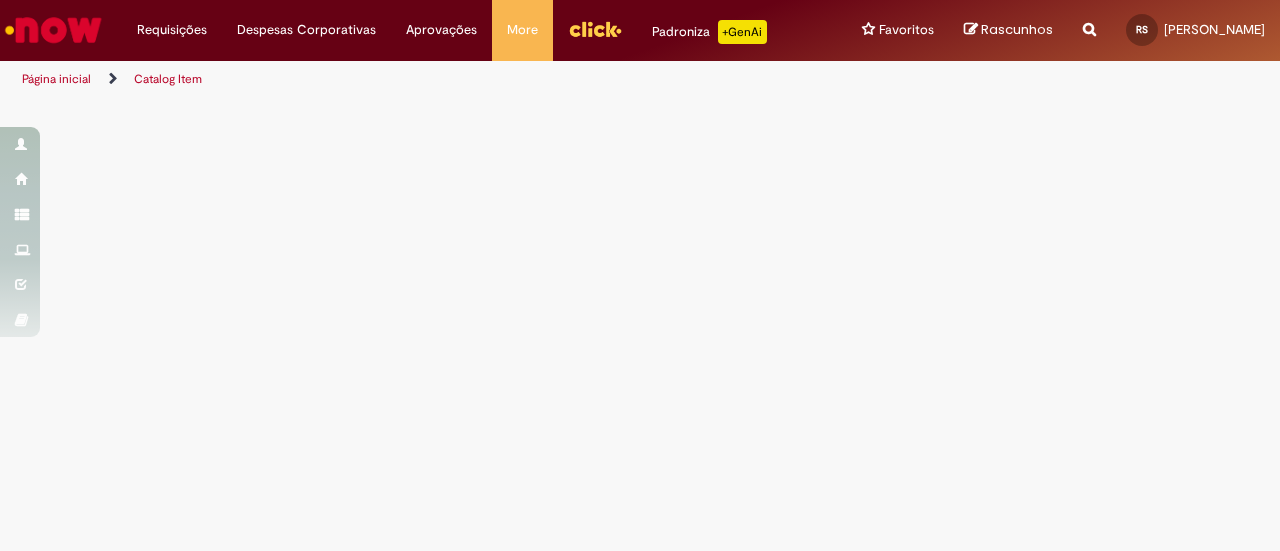 scroll, scrollTop: 0, scrollLeft: 0, axis: both 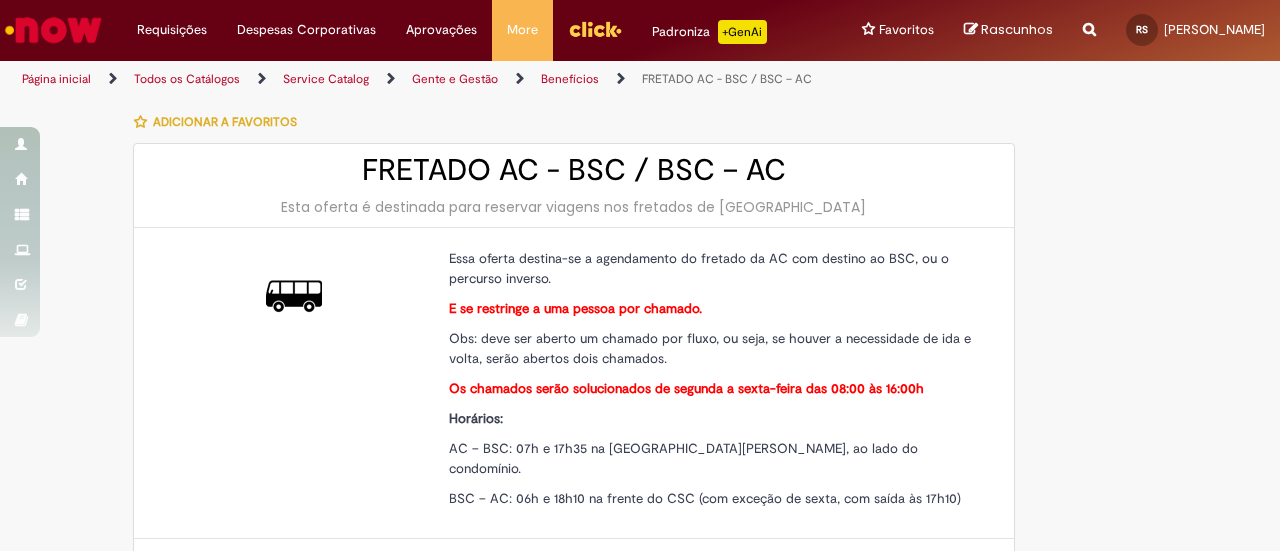 type on "****" 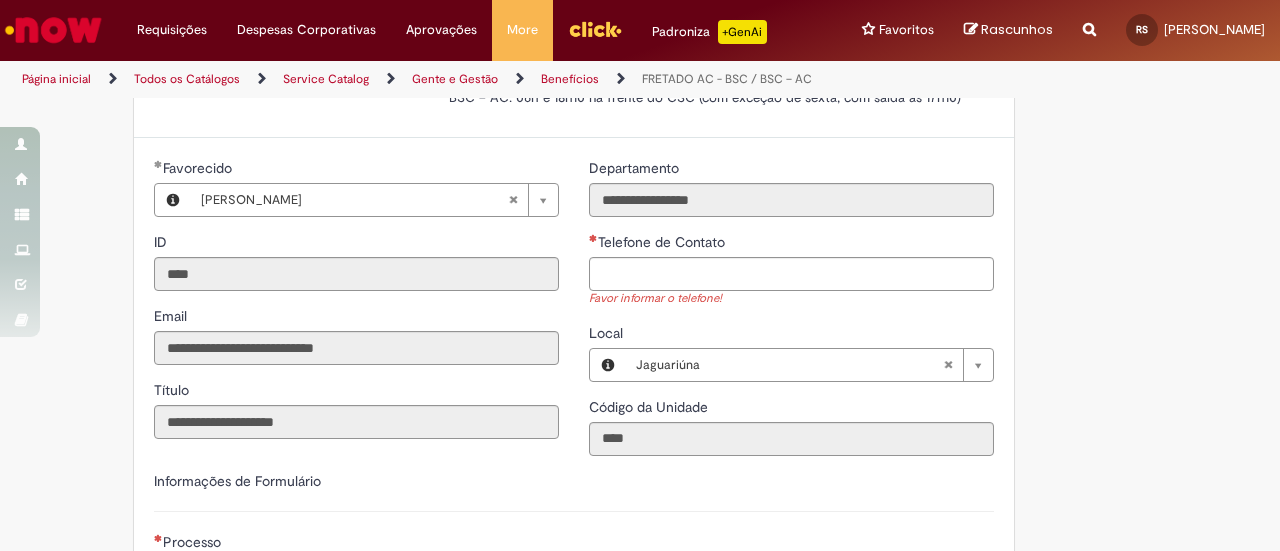 scroll, scrollTop: 400, scrollLeft: 0, axis: vertical 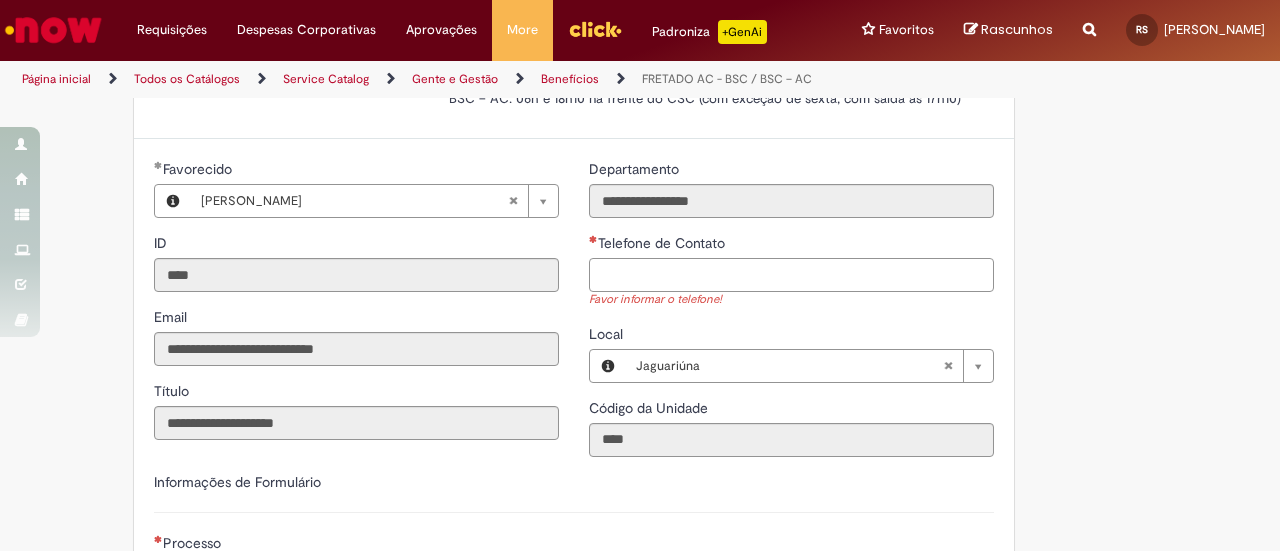 click on "Telefone de Contato" at bounding box center (791, 275) 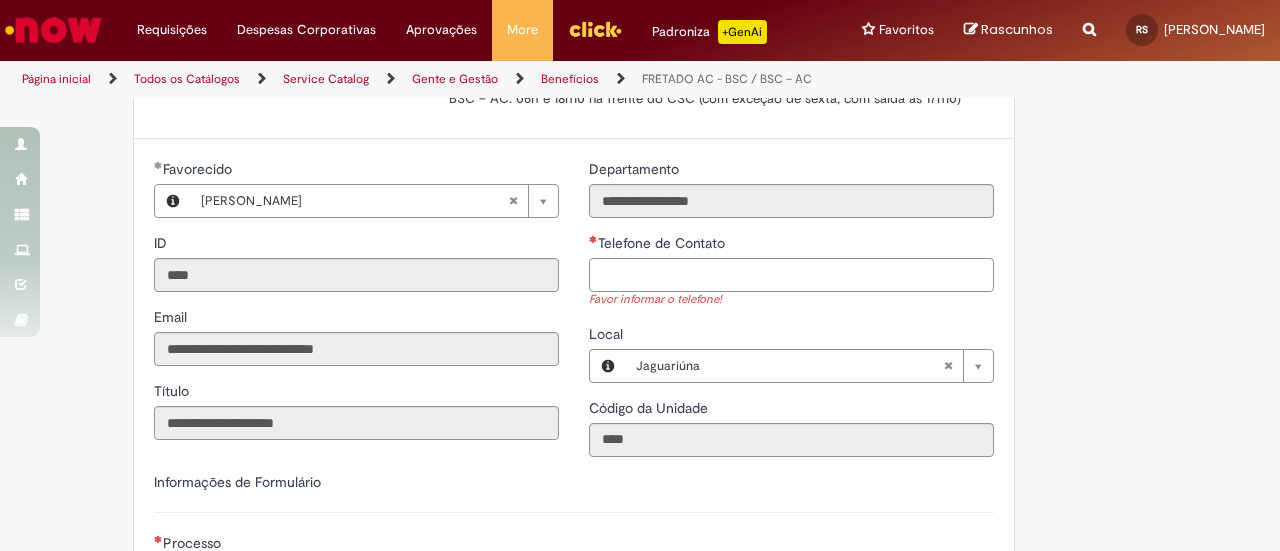 type on "**********" 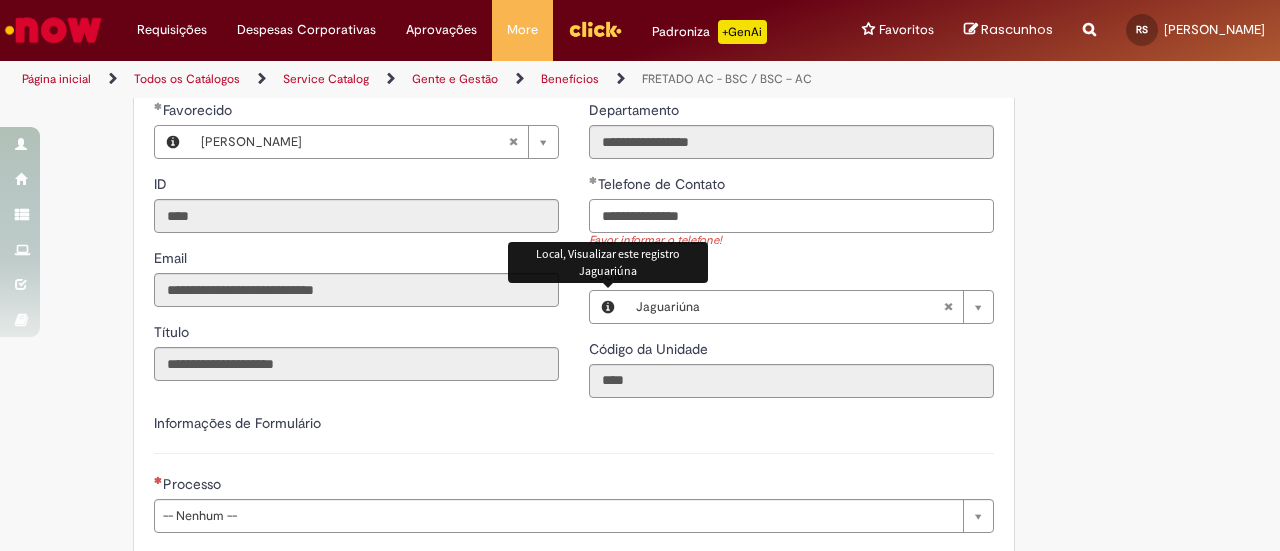 scroll, scrollTop: 600, scrollLeft: 0, axis: vertical 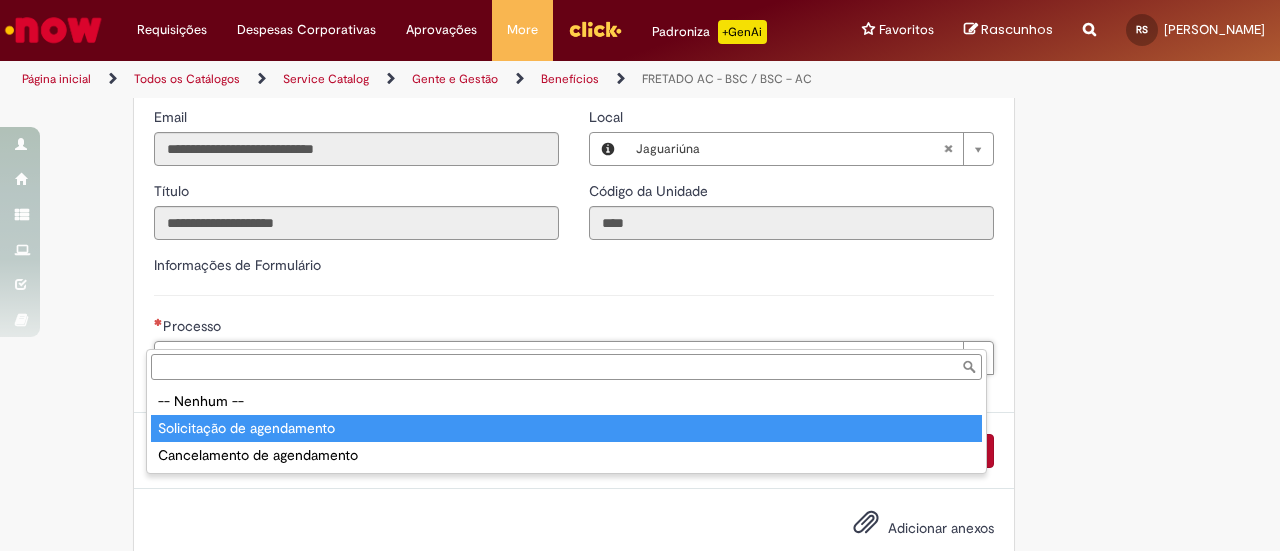 type on "**********" 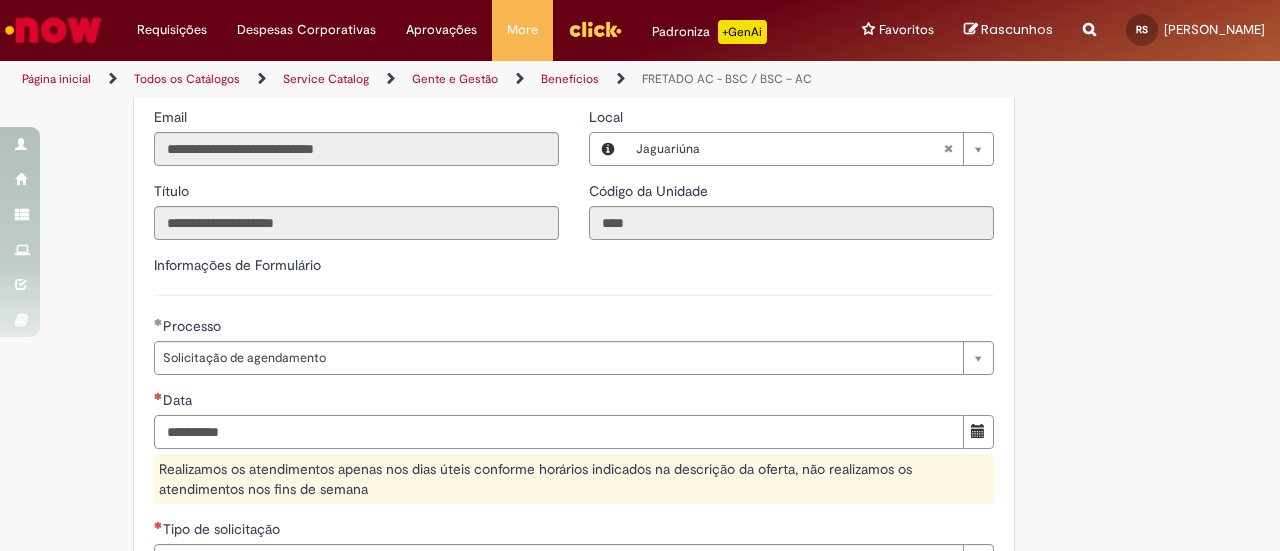 click on "Data" at bounding box center (559, 432) 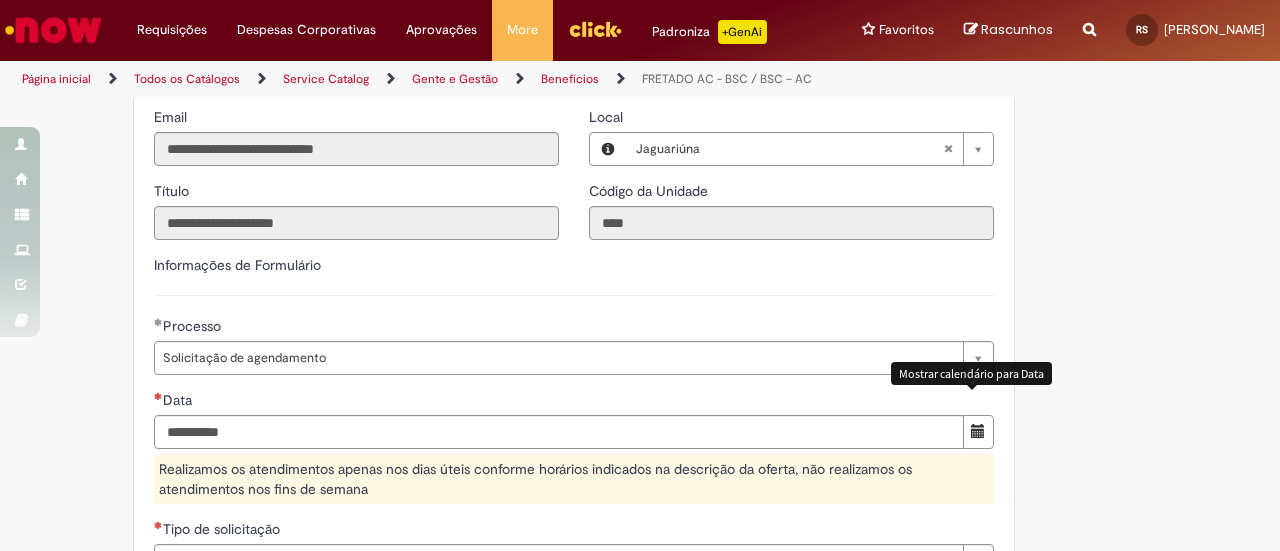 click at bounding box center [978, 431] 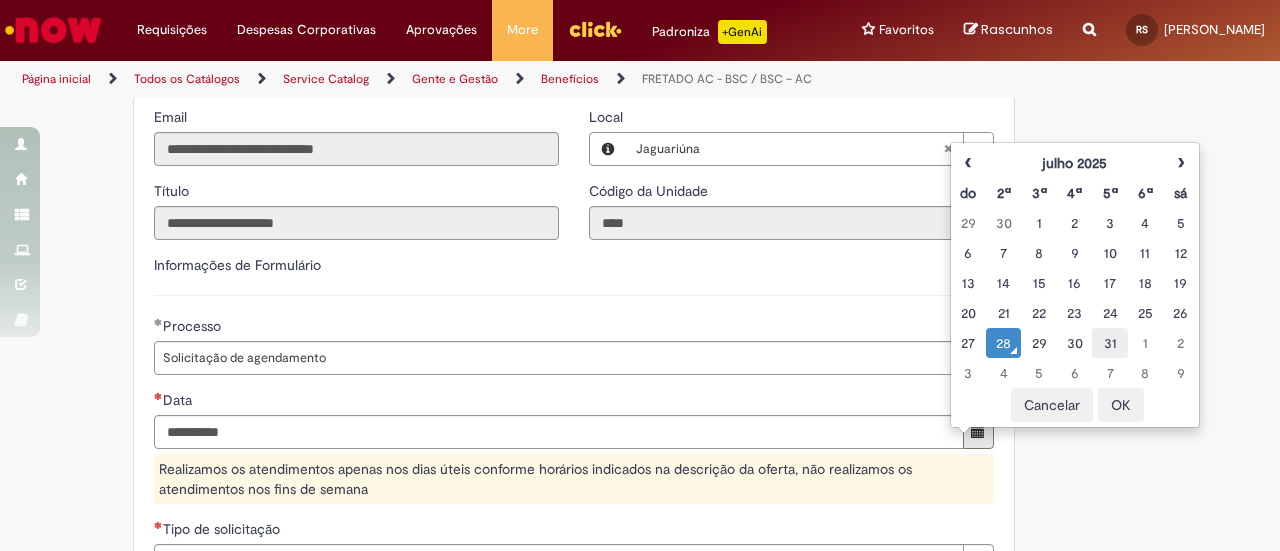 click on "31" at bounding box center [1109, 343] 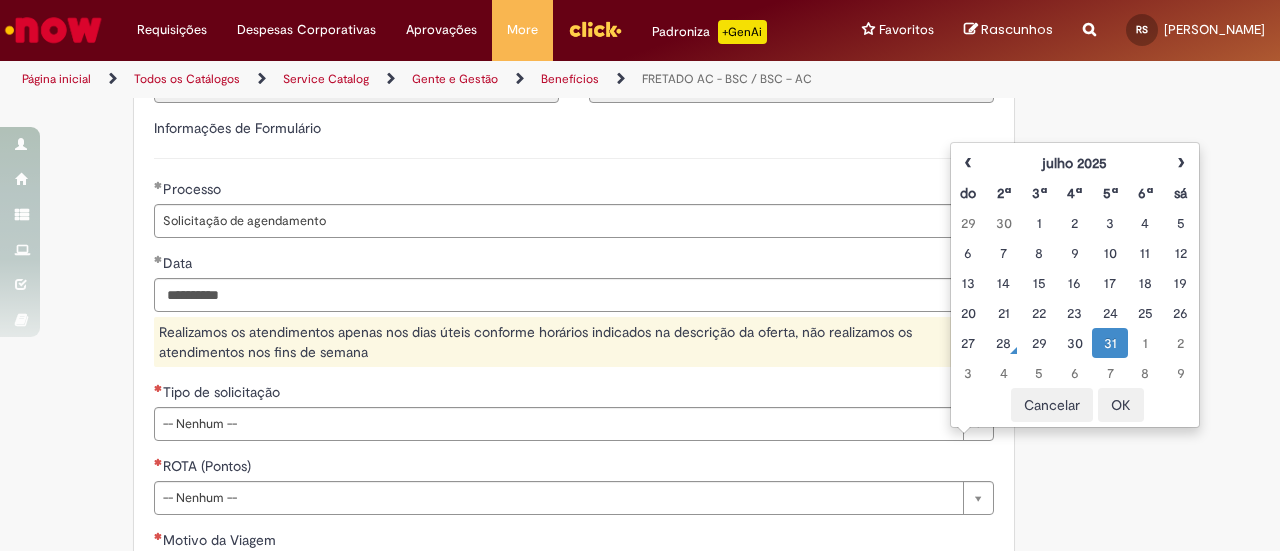 scroll, scrollTop: 800, scrollLeft: 0, axis: vertical 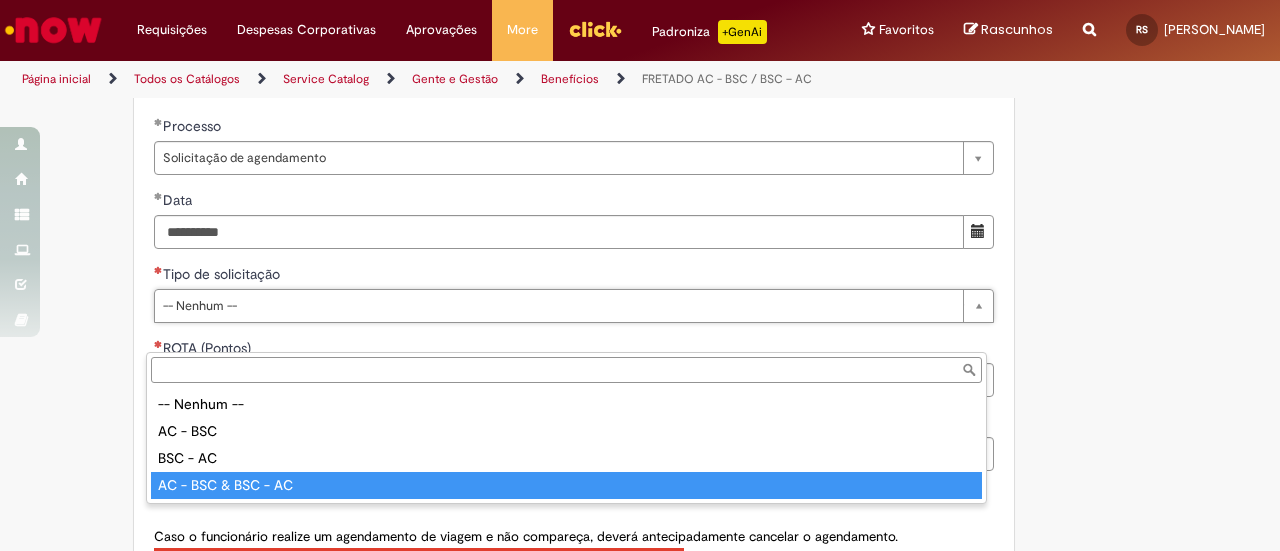 type on "**********" 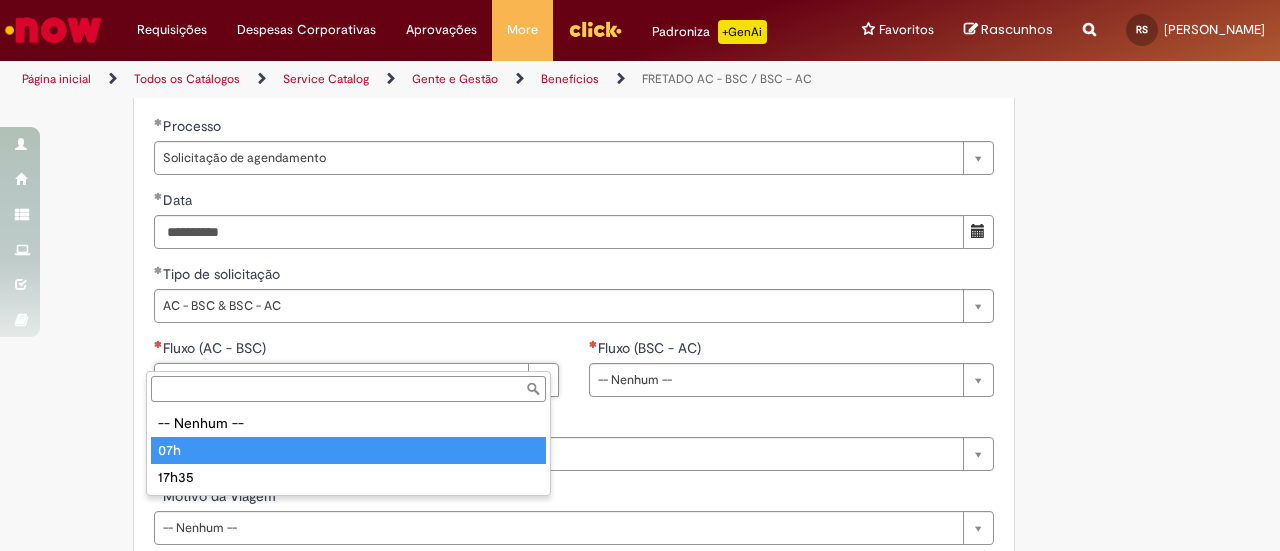 type on "***" 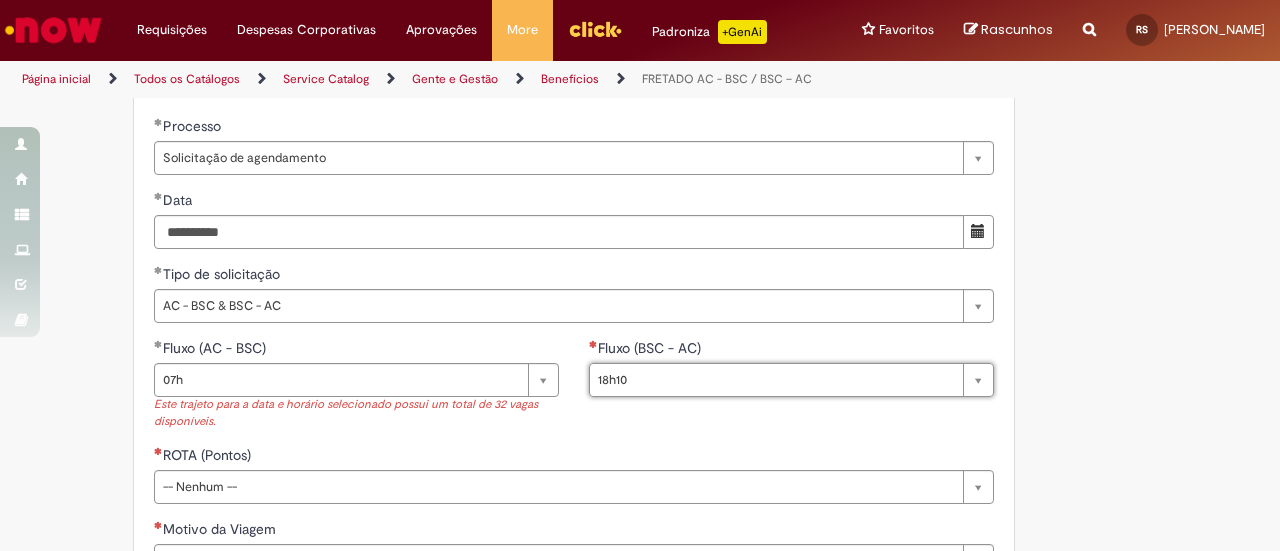 type on "*****" 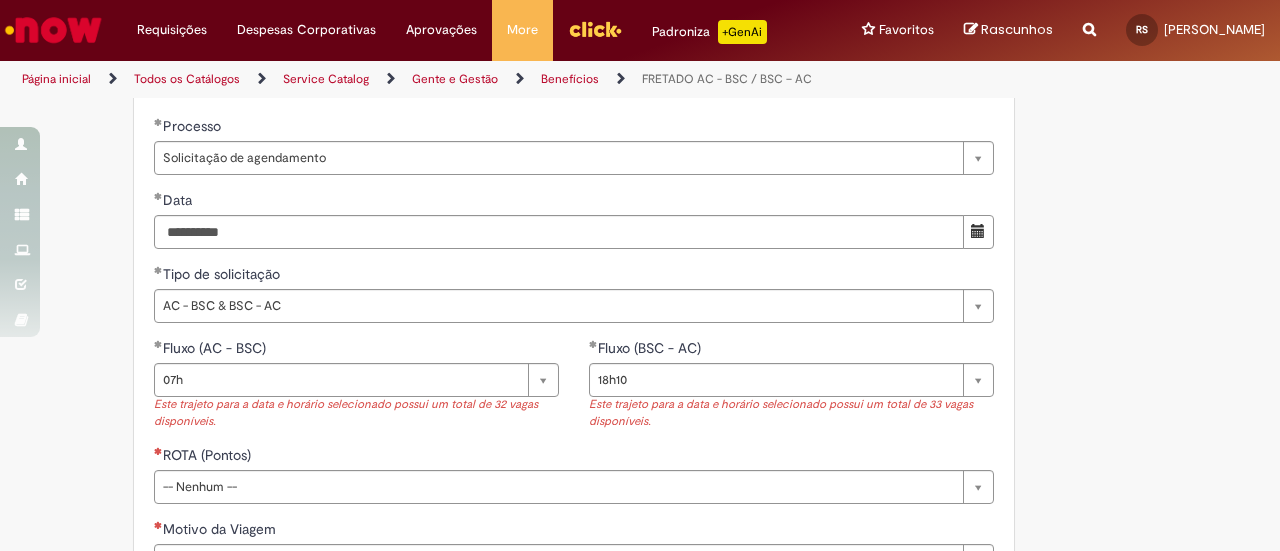 click on "**********" at bounding box center (640, 122) 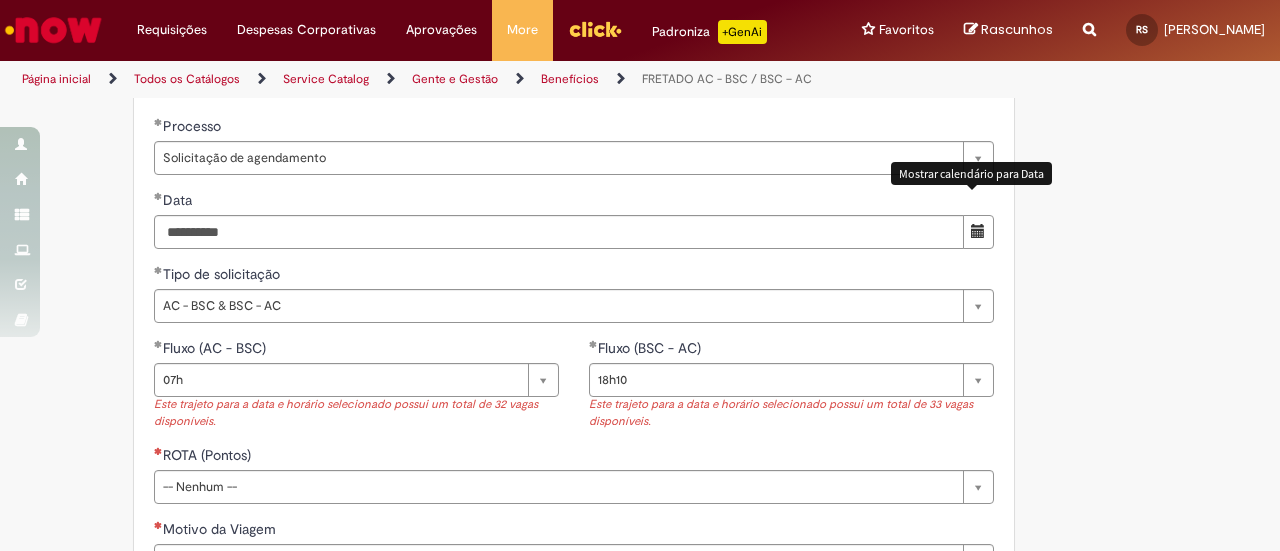 click at bounding box center [978, 231] 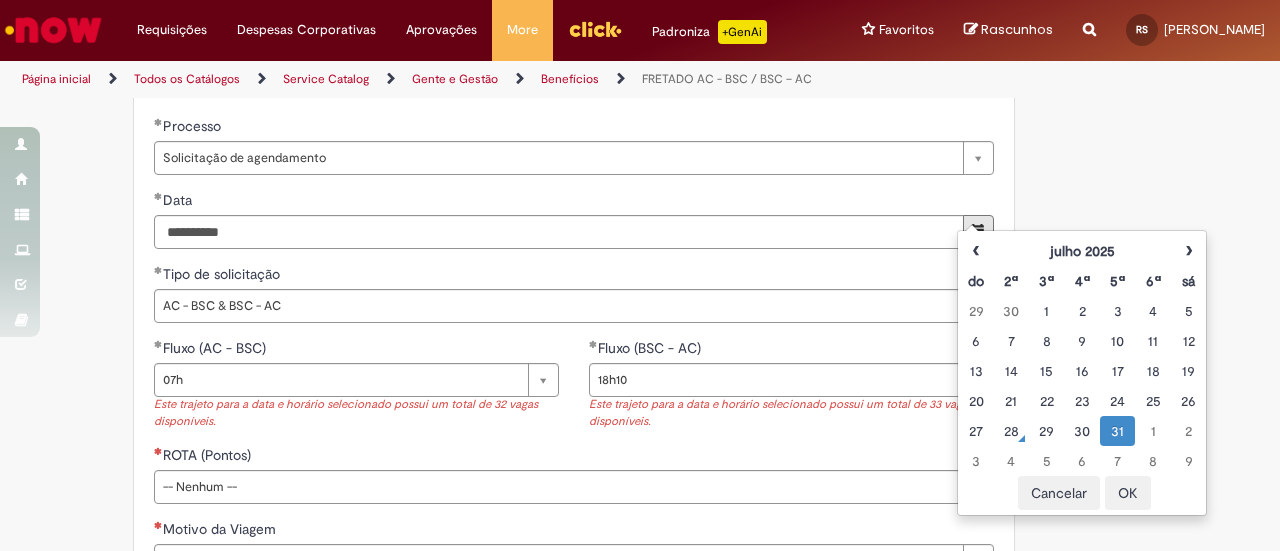 click on "31" at bounding box center [1117, 431] 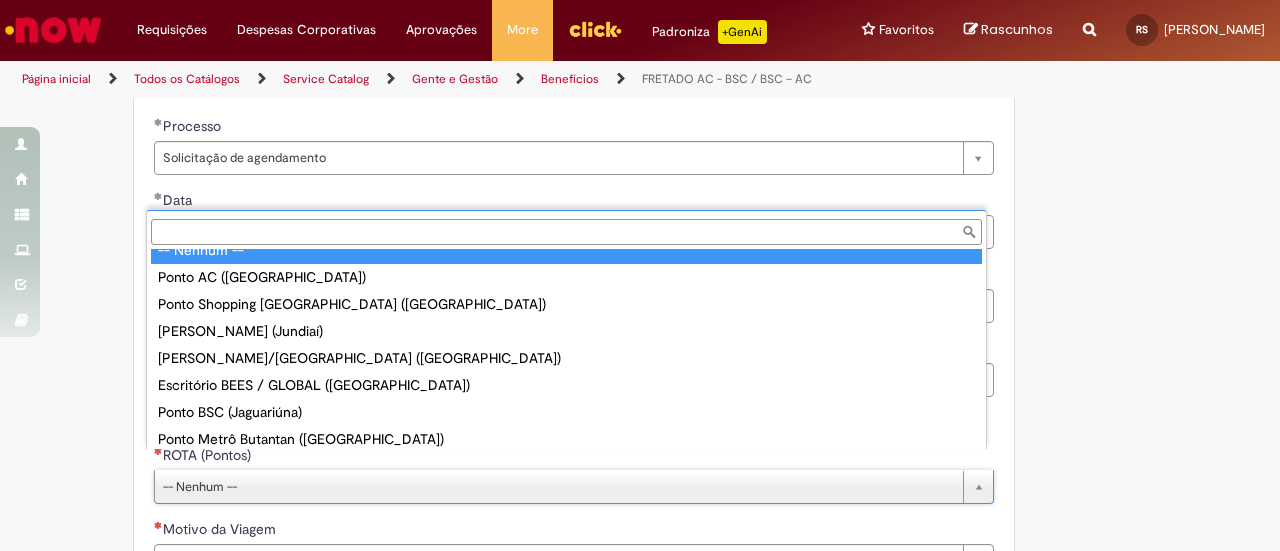 scroll, scrollTop: 0, scrollLeft: 0, axis: both 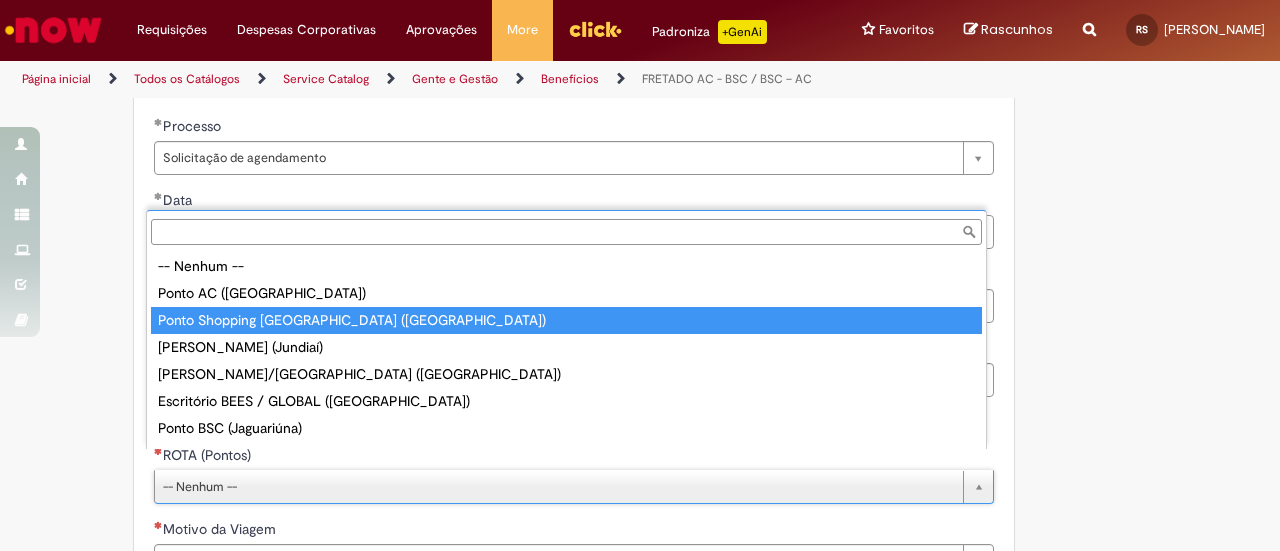 type on "**********" 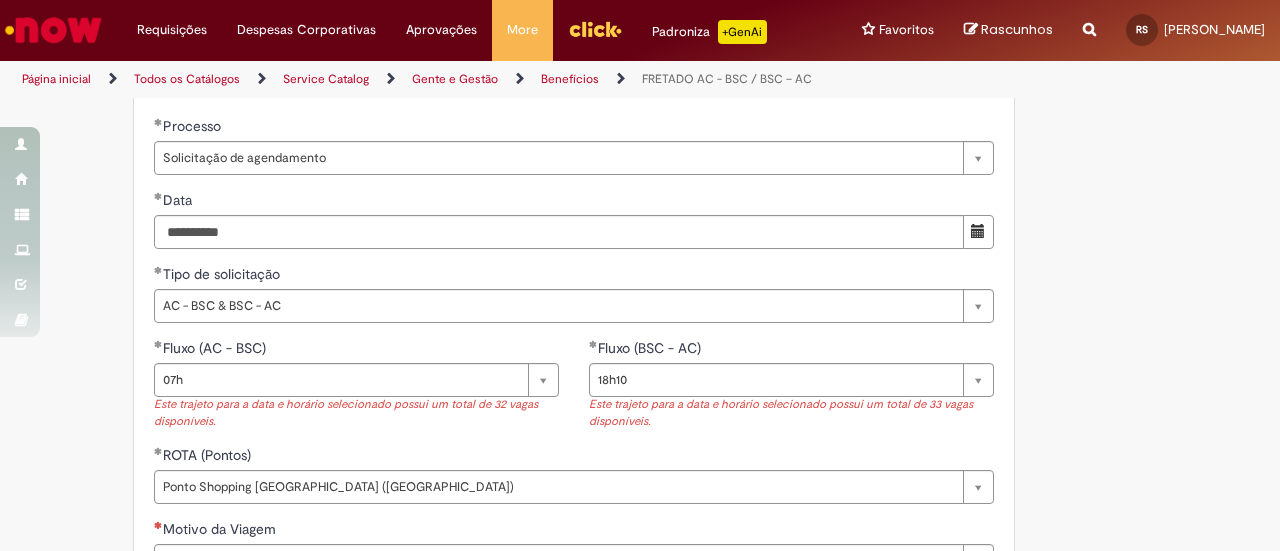 click on "**********" at bounding box center [542, 122] 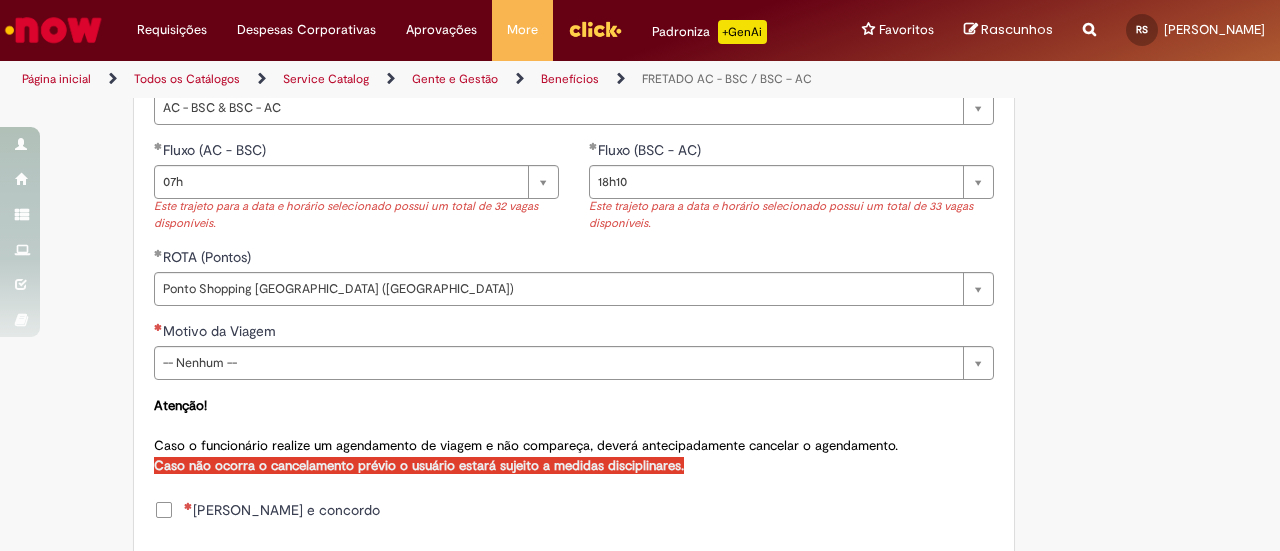 scroll, scrollTop: 1000, scrollLeft: 0, axis: vertical 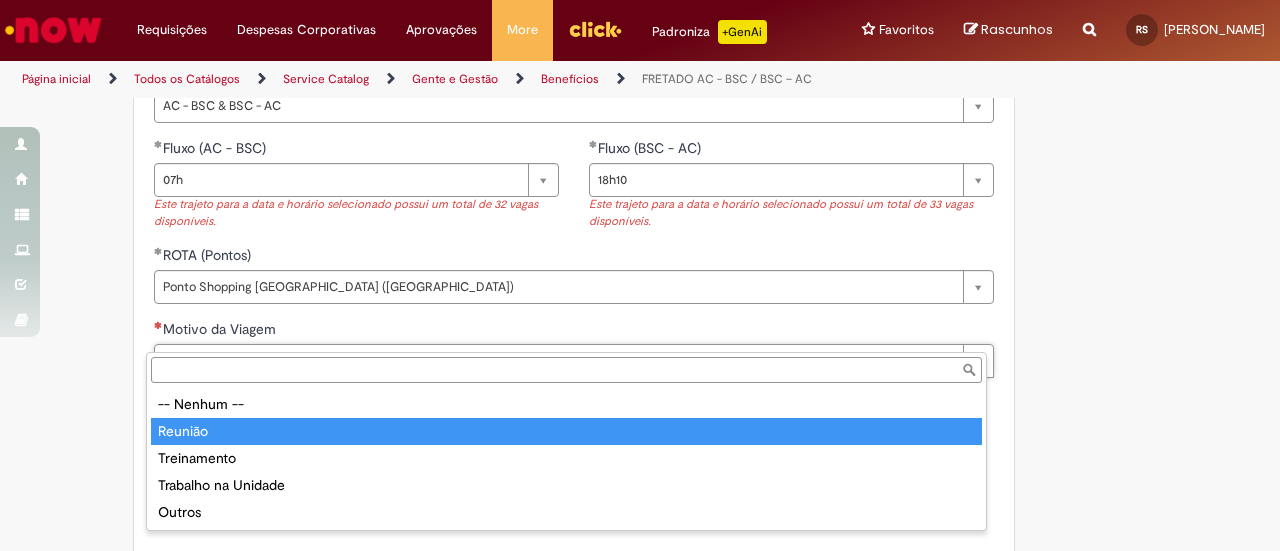type on "*******" 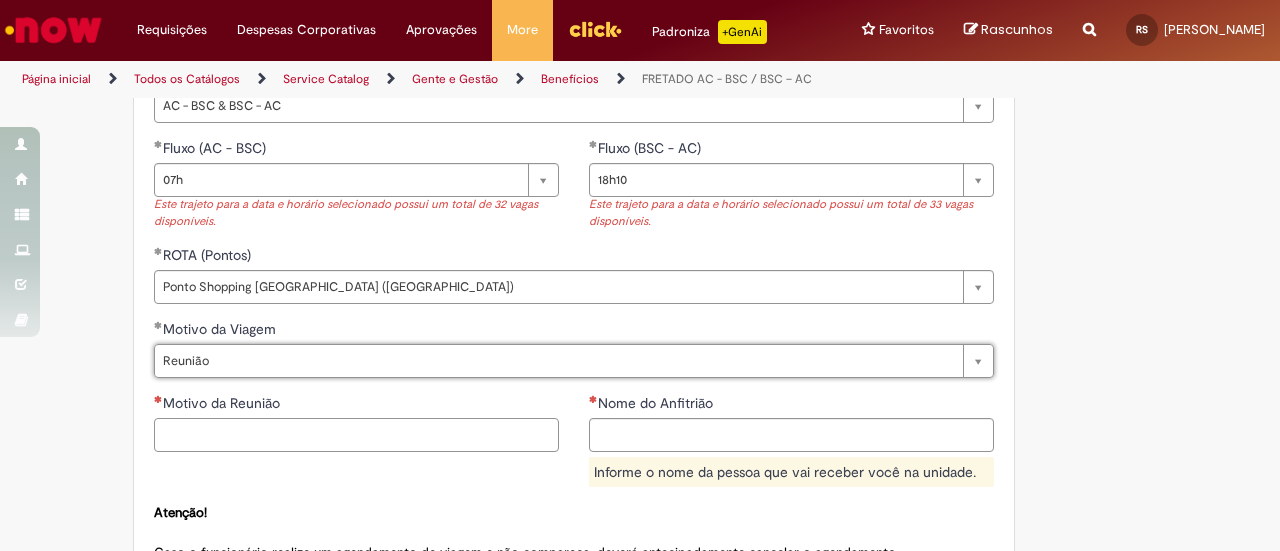 click on "Motivo da Reunião" at bounding box center (356, 435) 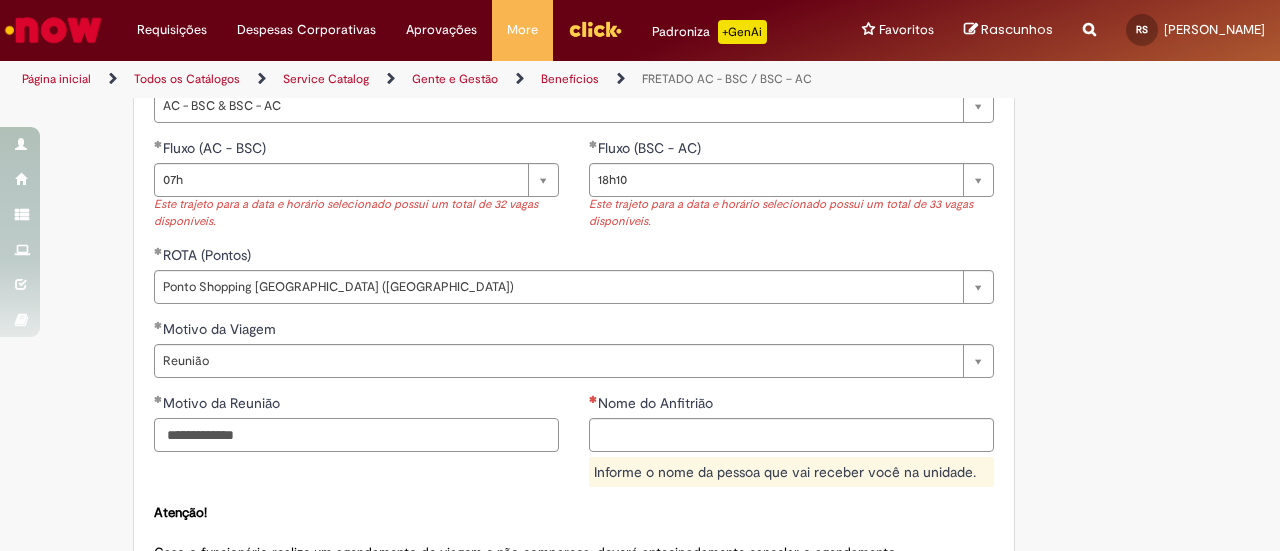type on "**********" 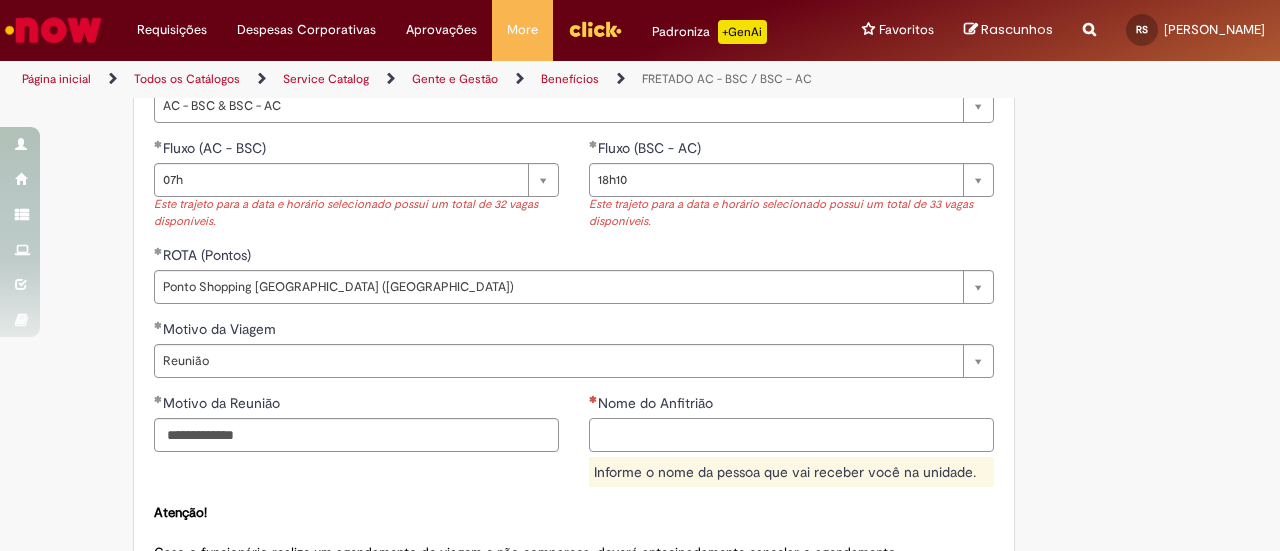 click on "Nome do Anfitrião" at bounding box center [791, 435] 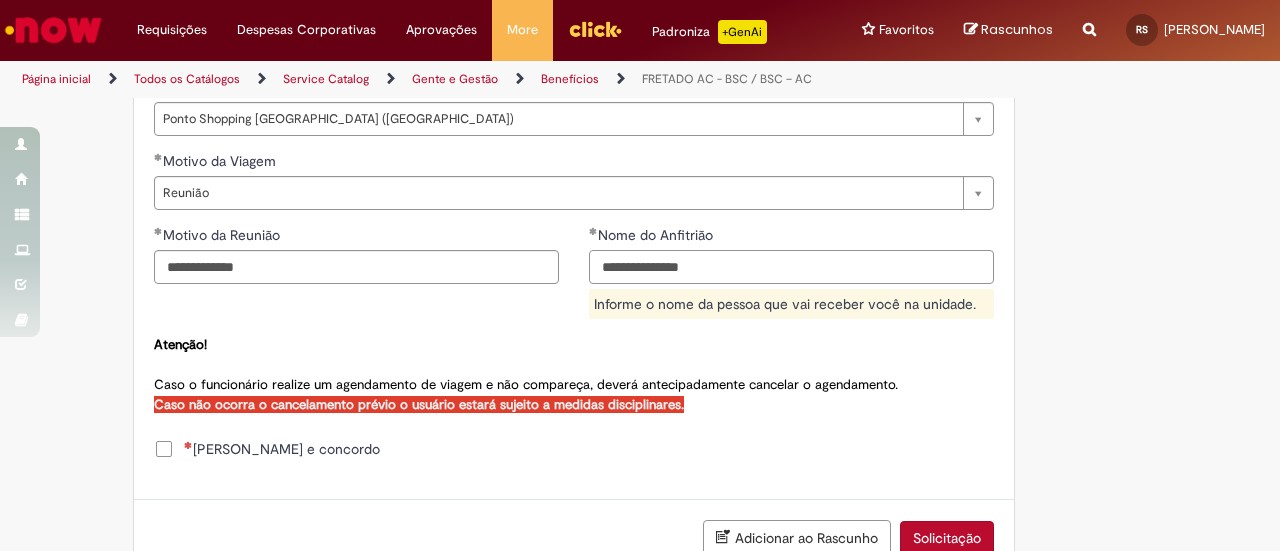scroll, scrollTop: 1200, scrollLeft: 0, axis: vertical 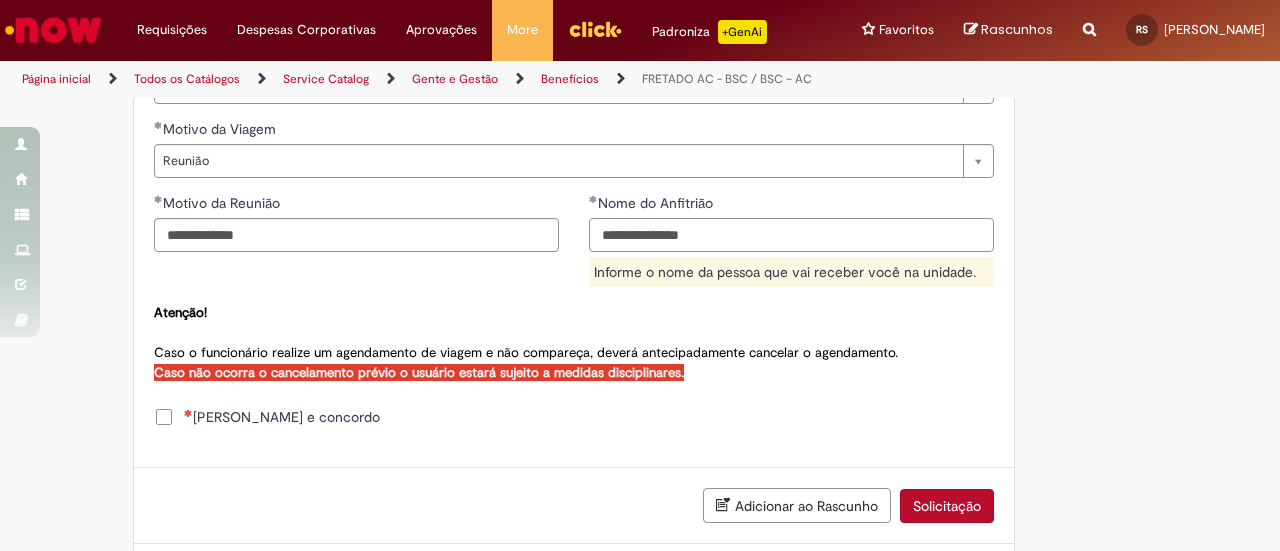 type on "**********" 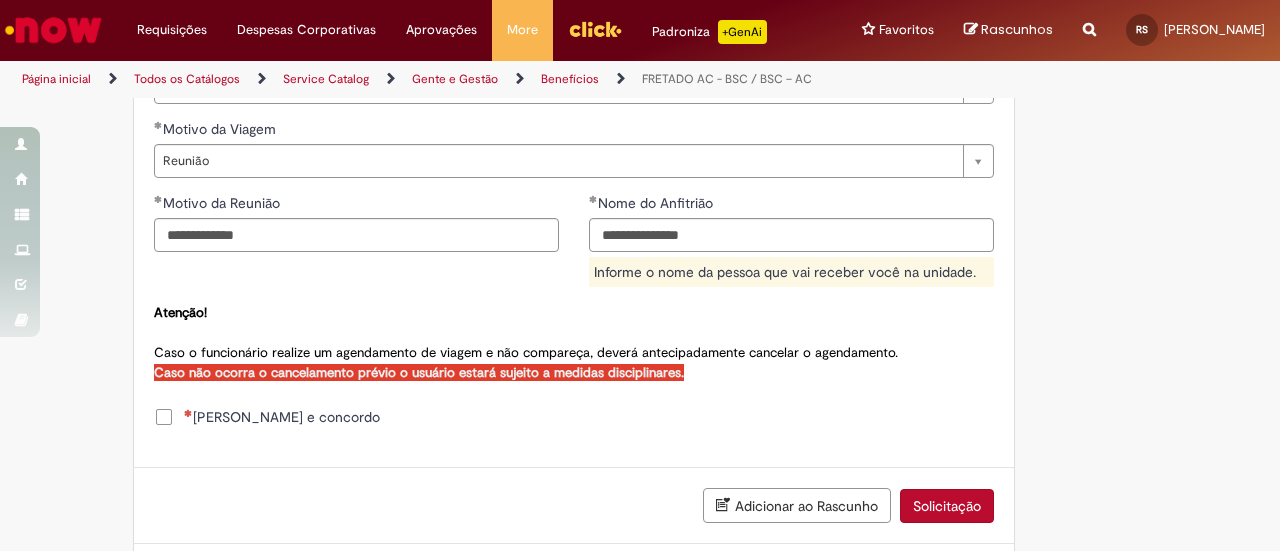 click on "**********" at bounding box center (574, -97) 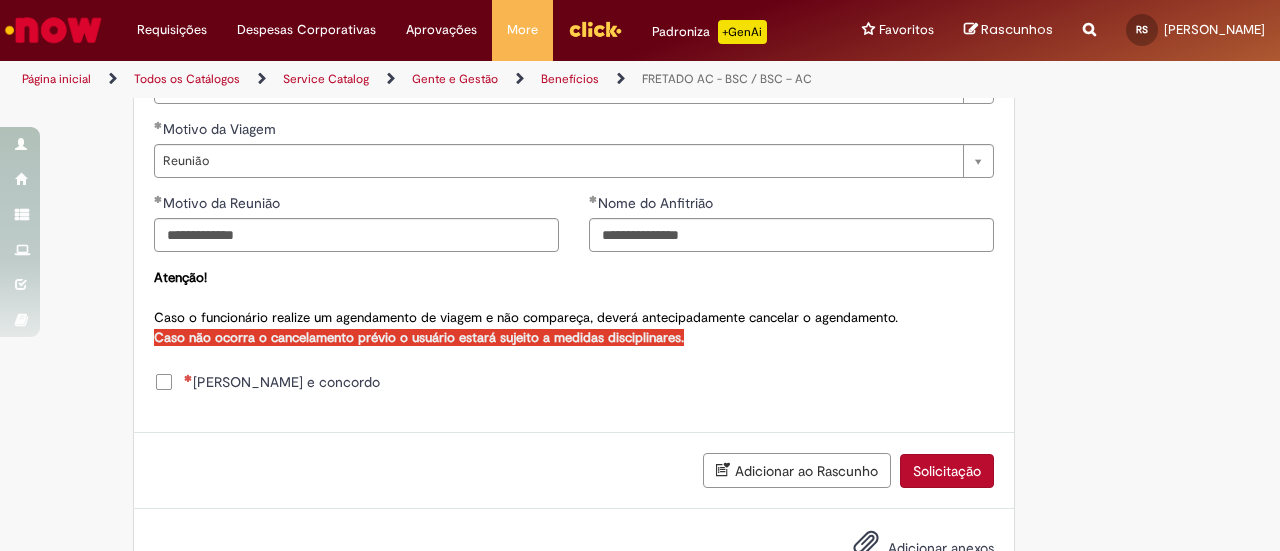 click on "[PERSON_NAME] e concordo" at bounding box center (282, 382) 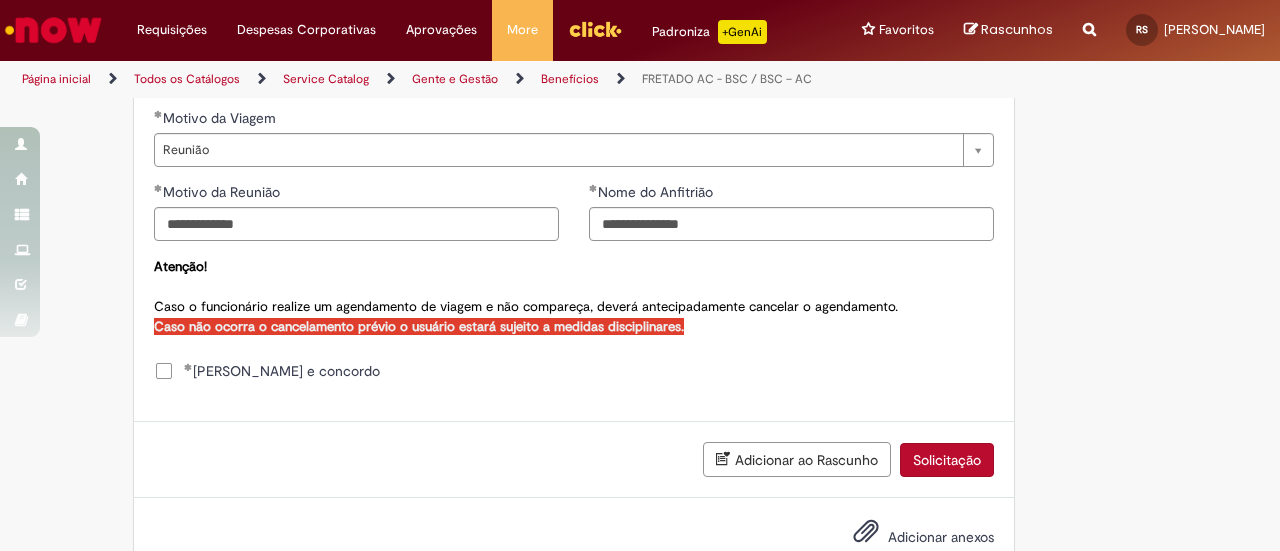 scroll, scrollTop: 1242, scrollLeft: 0, axis: vertical 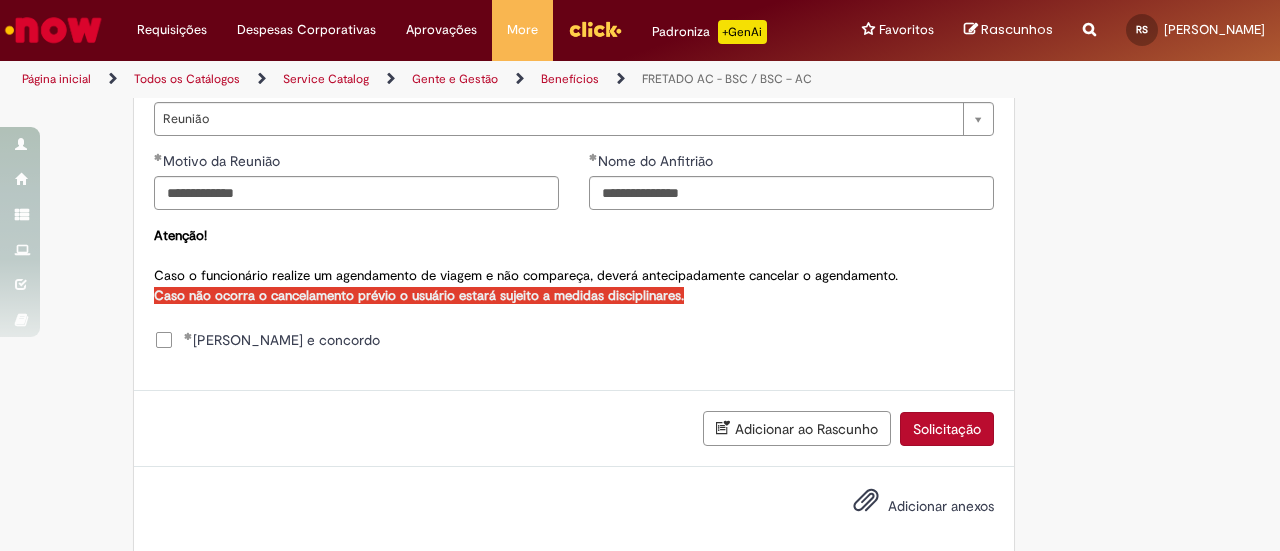 click on "Solicitação" at bounding box center [947, 429] 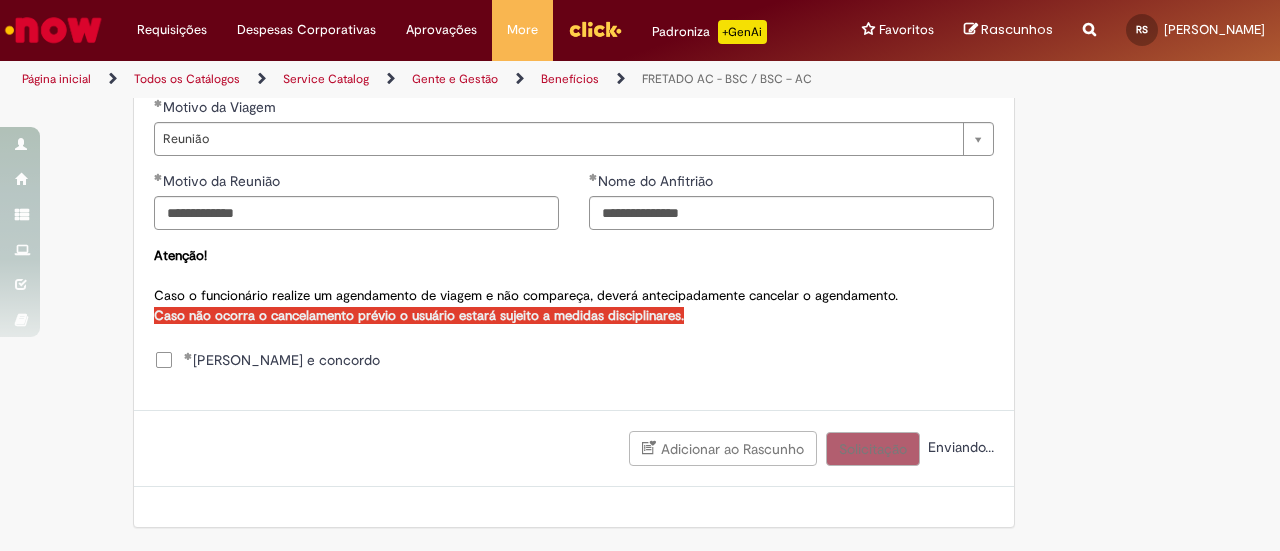 scroll, scrollTop: 1198, scrollLeft: 0, axis: vertical 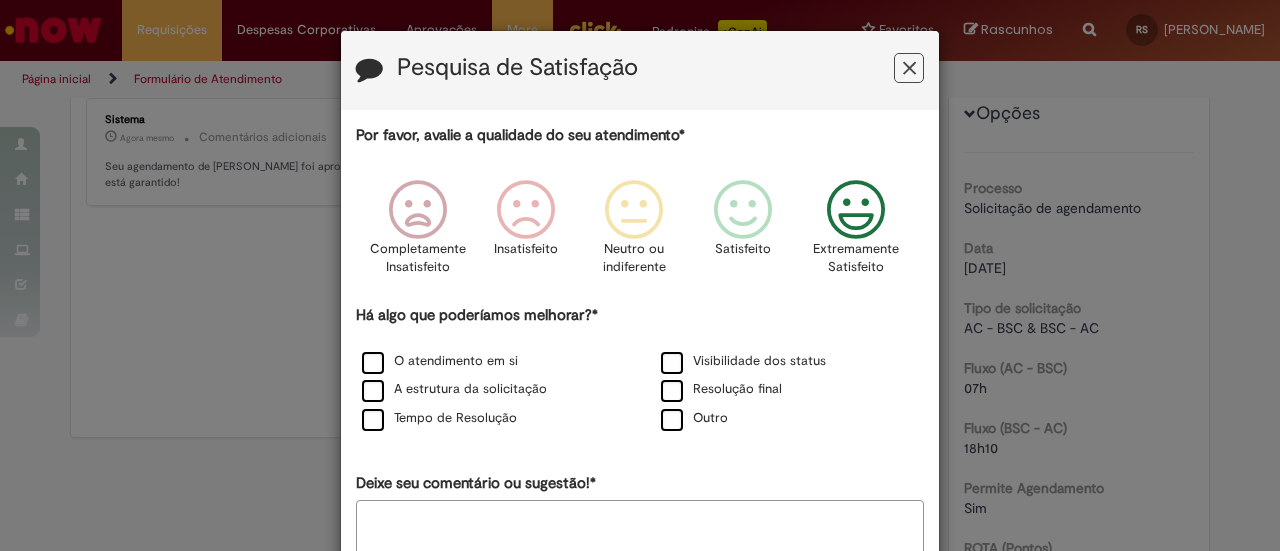 click at bounding box center [856, 210] 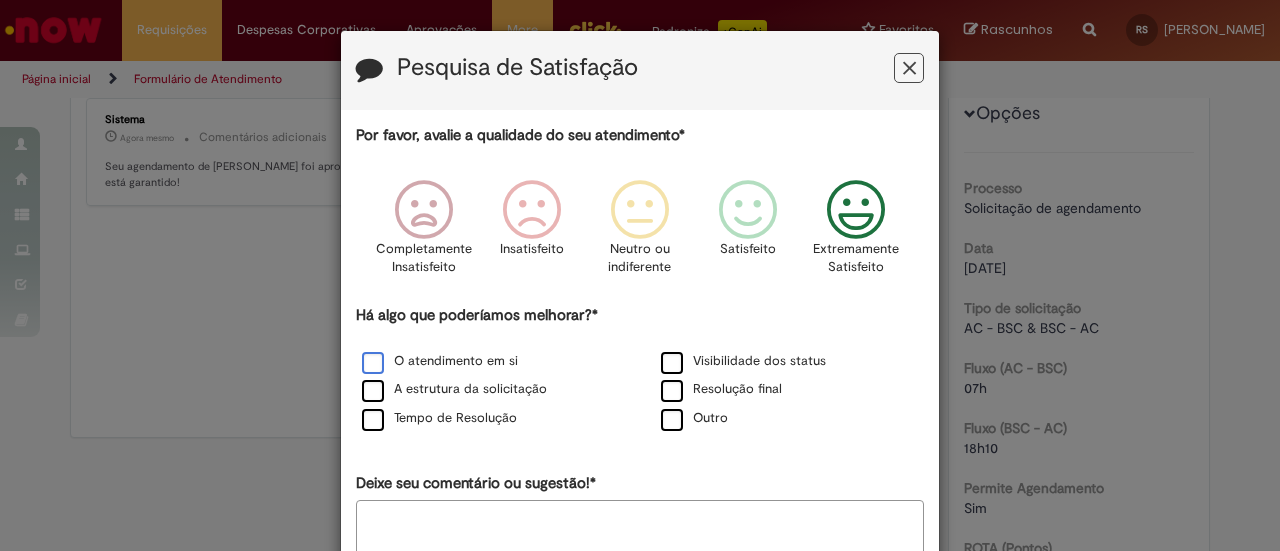 click on "O atendimento em si" at bounding box center [440, 361] 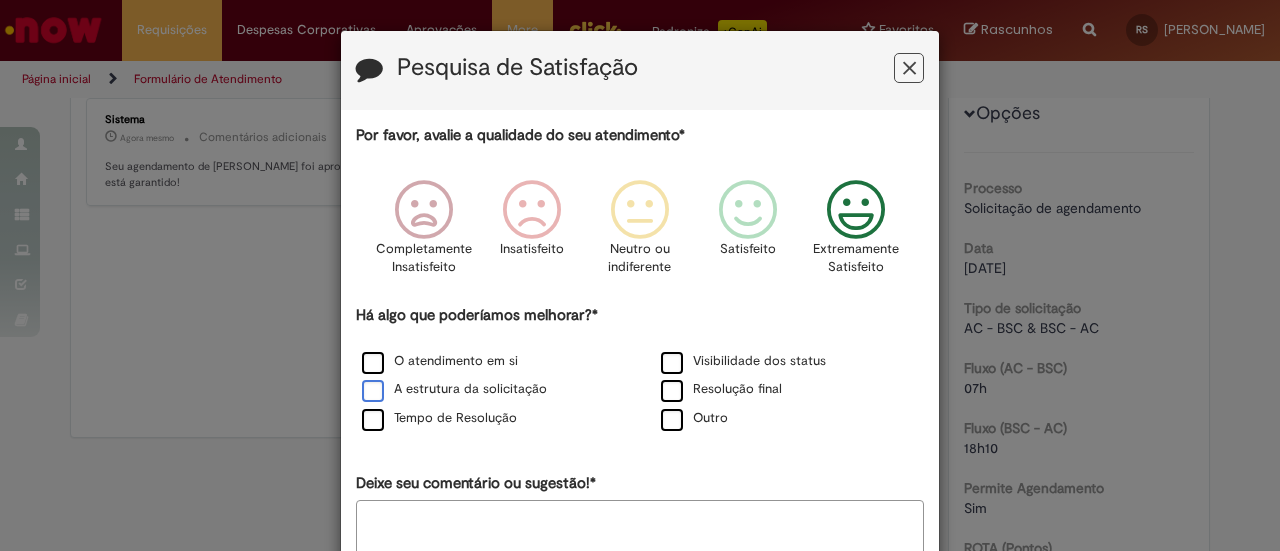 click on "A estrutura da solicitação" at bounding box center (454, 389) 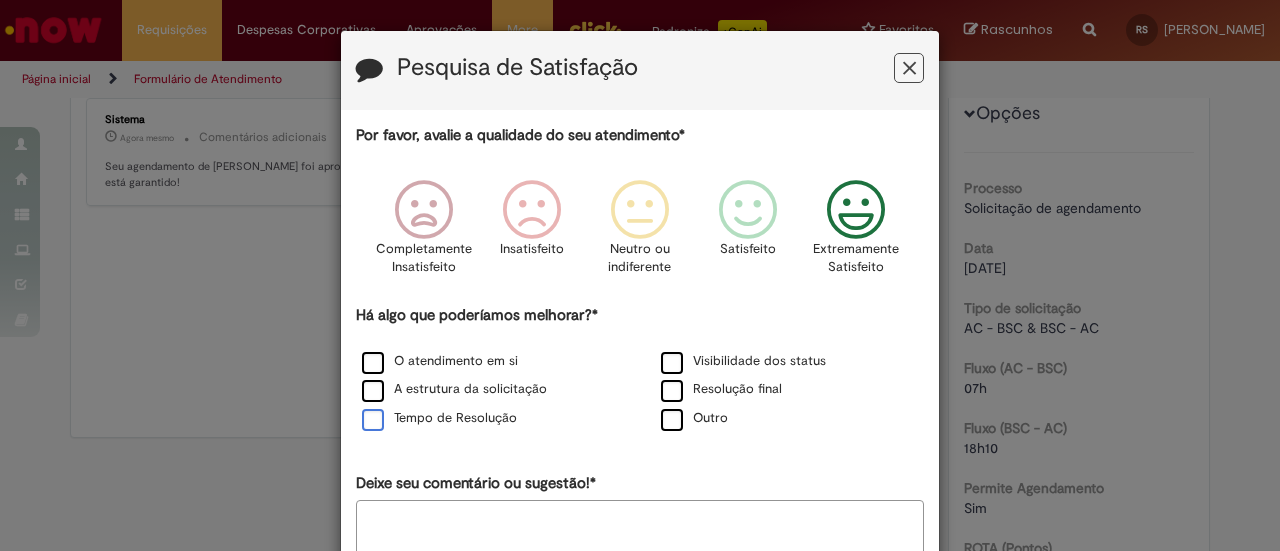 click on "Tempo de Resolução" at bounding box center [439, 418] 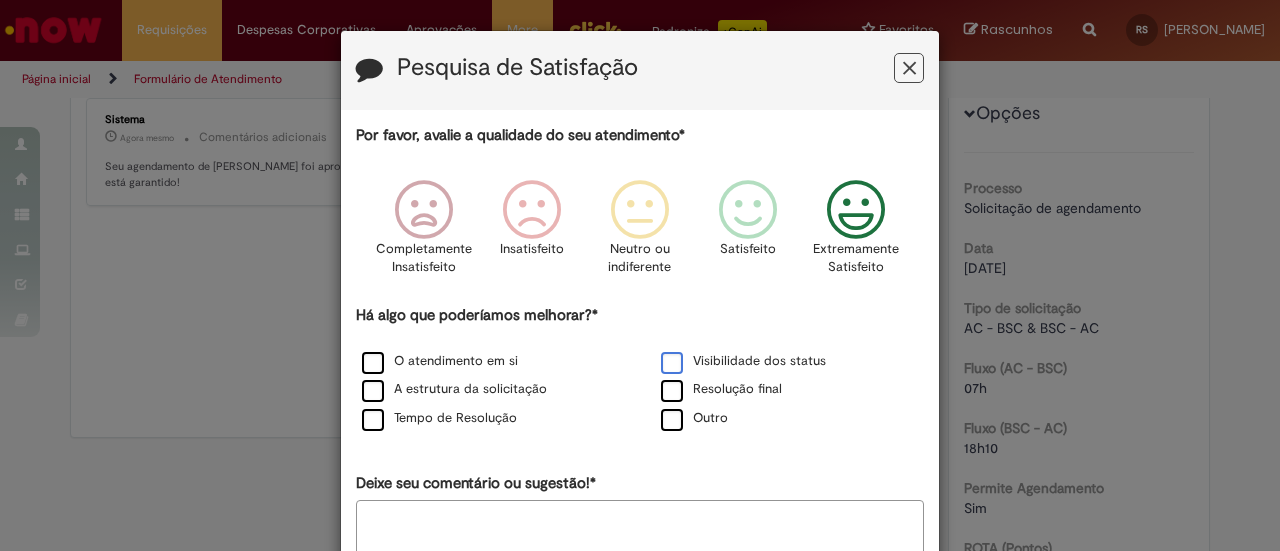 click on "Visibilidade dos status" at bounding box center (743, 361) 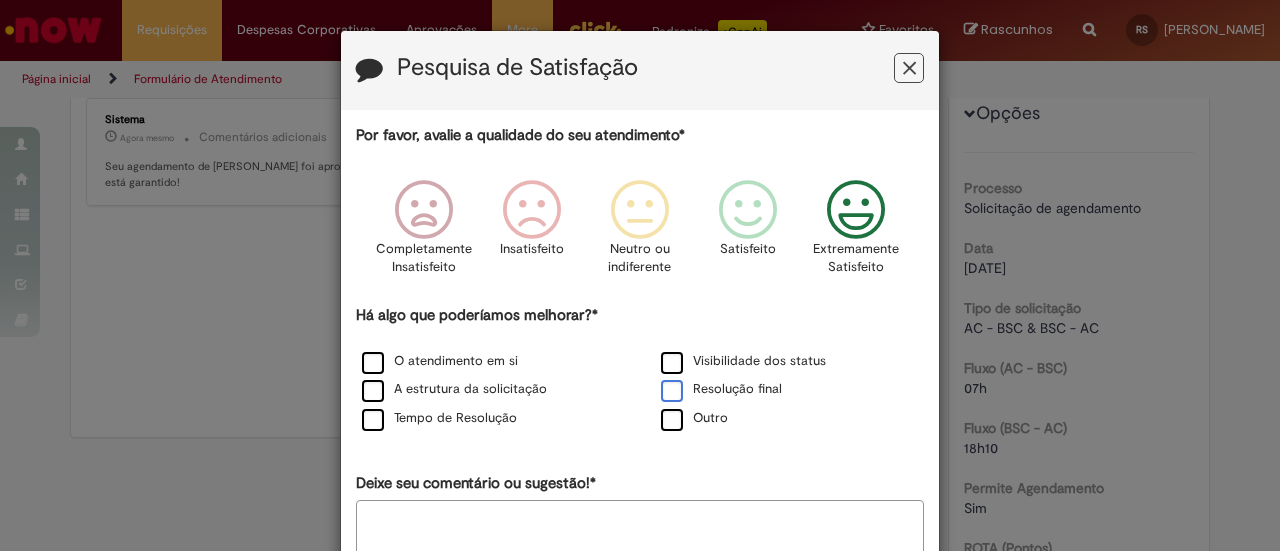 click on "Resolução final" at bounding box center (721, 389) 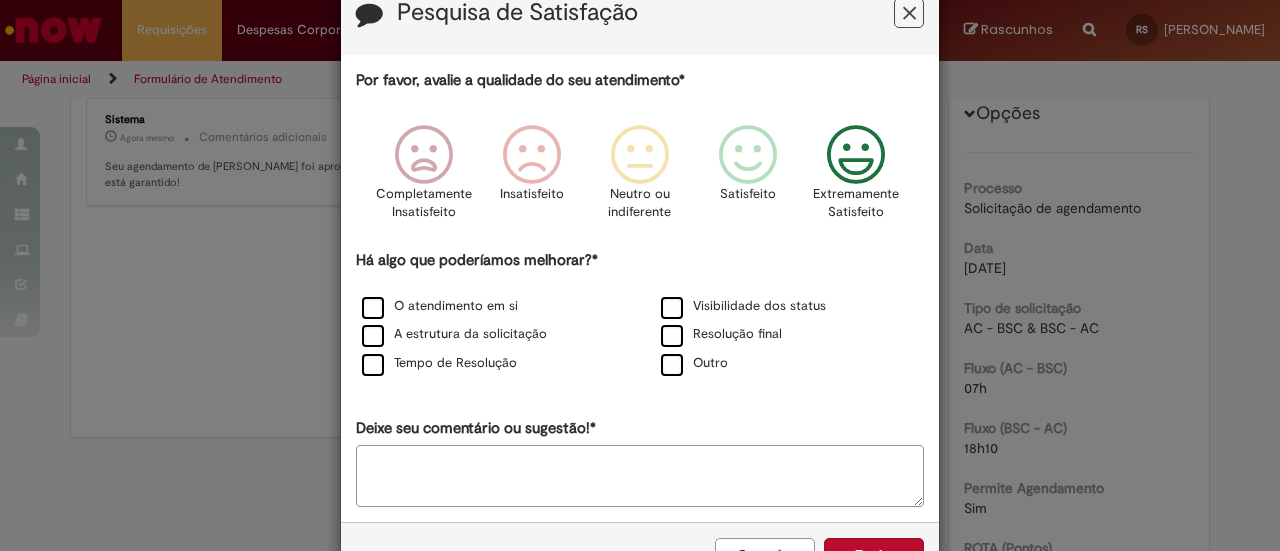 scroll, scrollTop: 119, scrollLeft: 0, axis: vertical 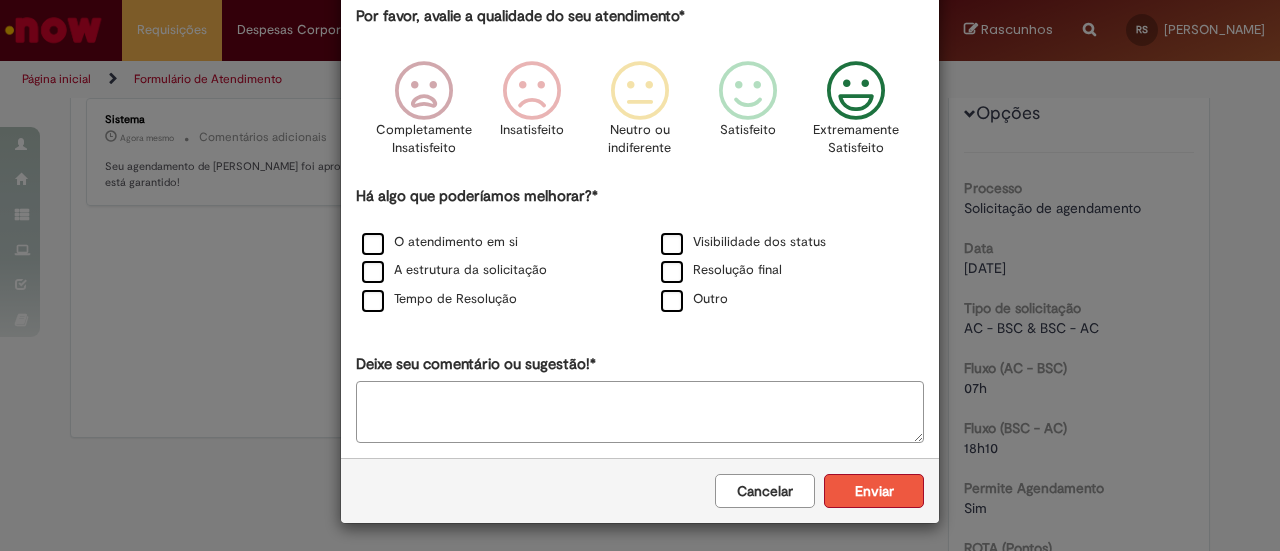 click on "Enviar" at bounding box center (874, 491) 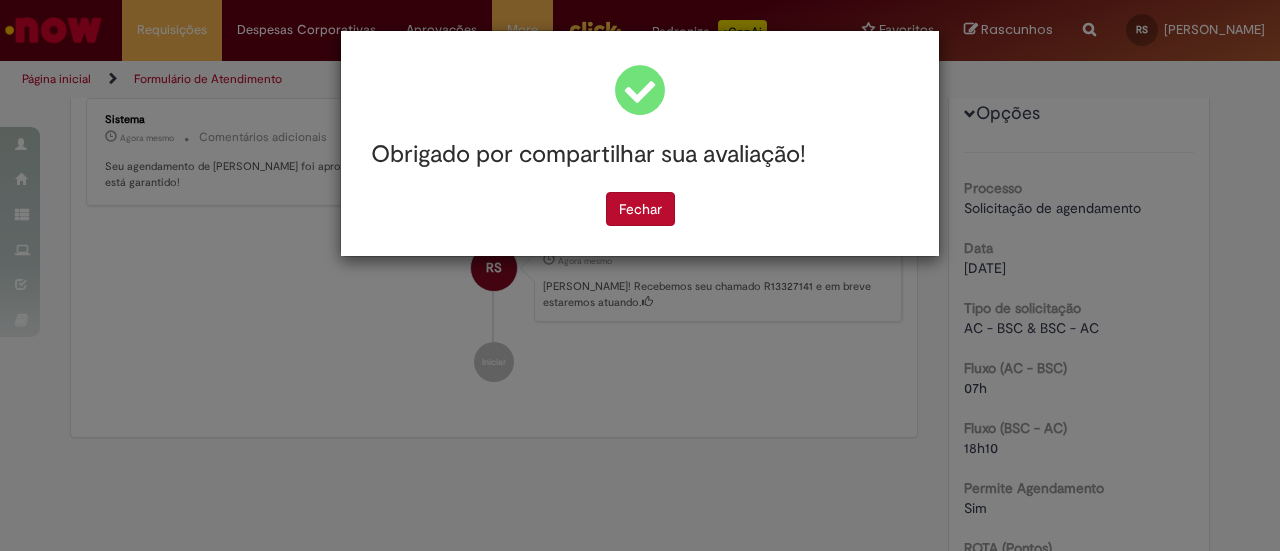 scroll, scrollTop: 0, scrollLeft: 0, axis: both 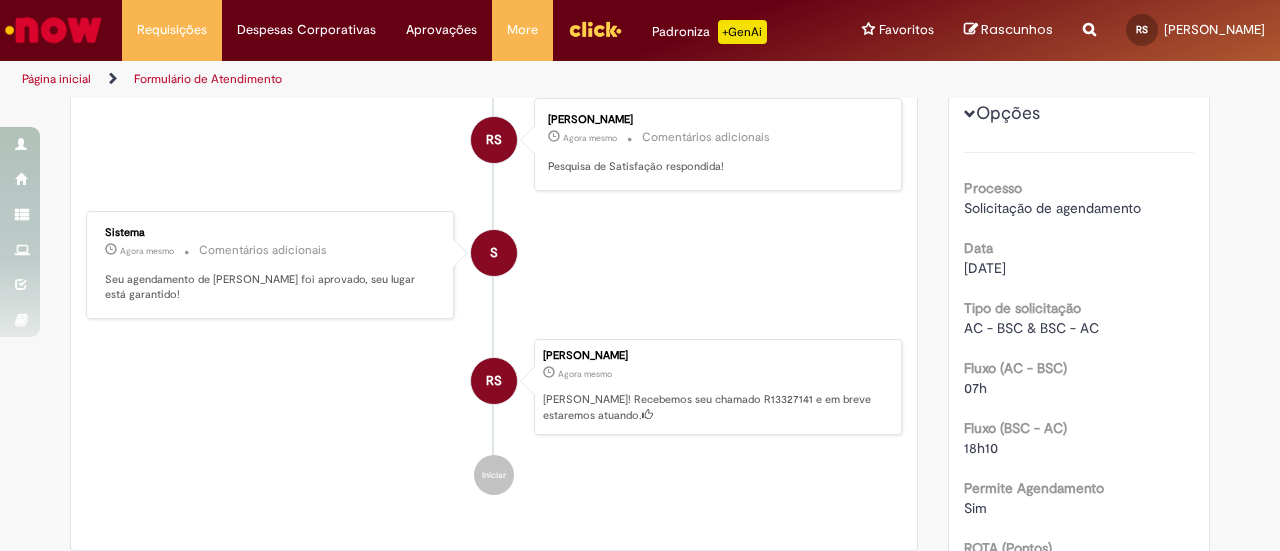 click on "RS
[PERSON_NAME]
Agora mesmo Agora mesmo
[PERSON_NAME]! Recebemos seu chamado R13327141 e em breve estaremos atuando." at bounding box center (494, 387) 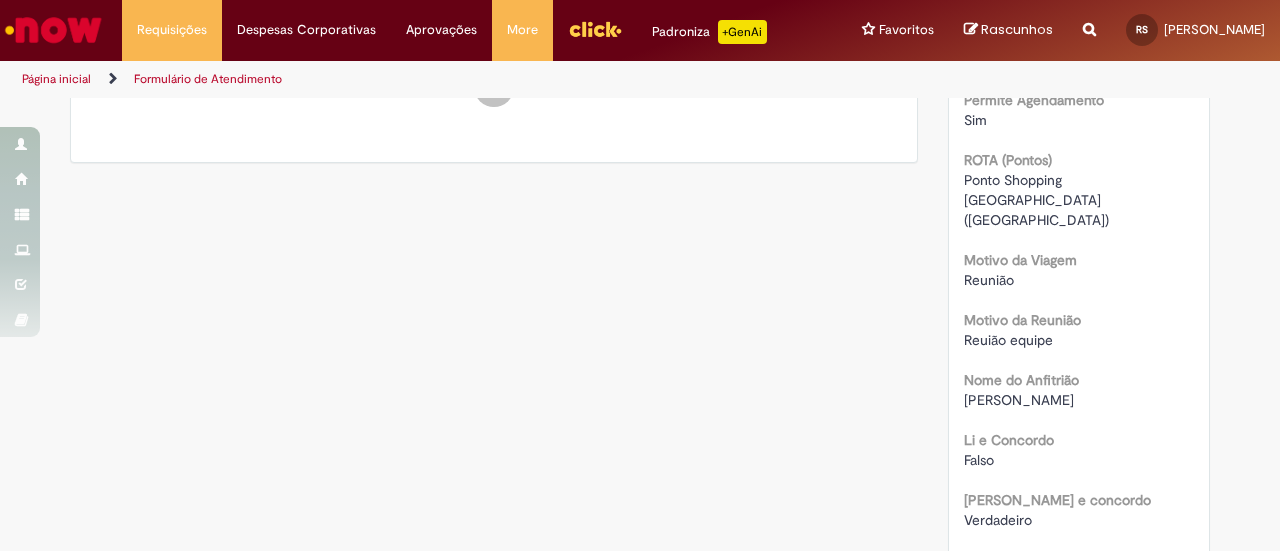 scroll, scrollTop: 749, scrollLeft: 0, axis: vertical 